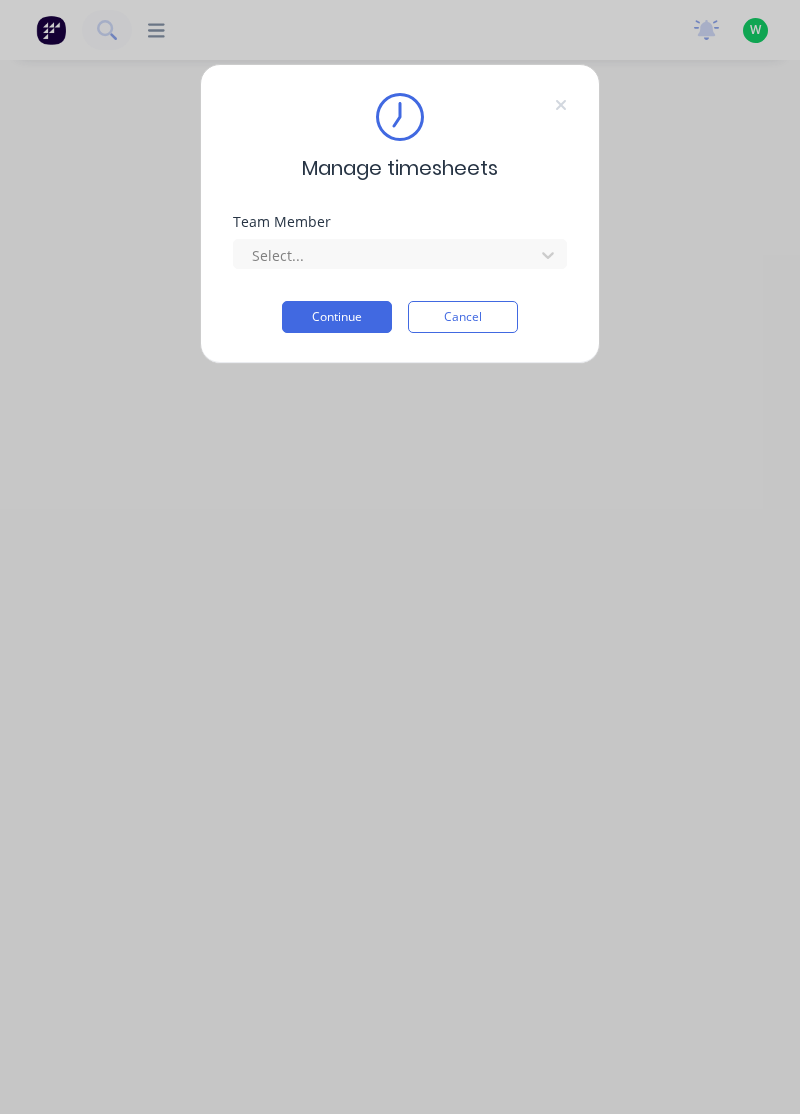 scroll, scrollTop: 0, scrollLeft: 0, axis: both 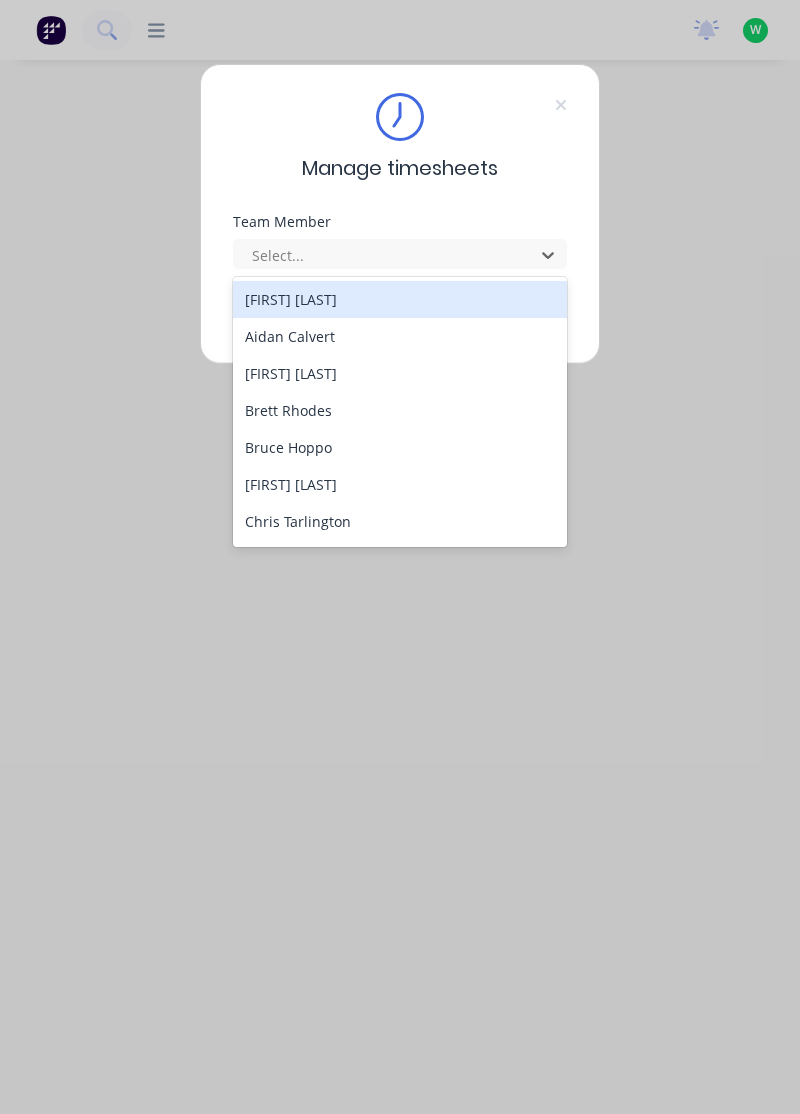 click on "[FIRST] [LAST]" at bounding box center (400, 373) 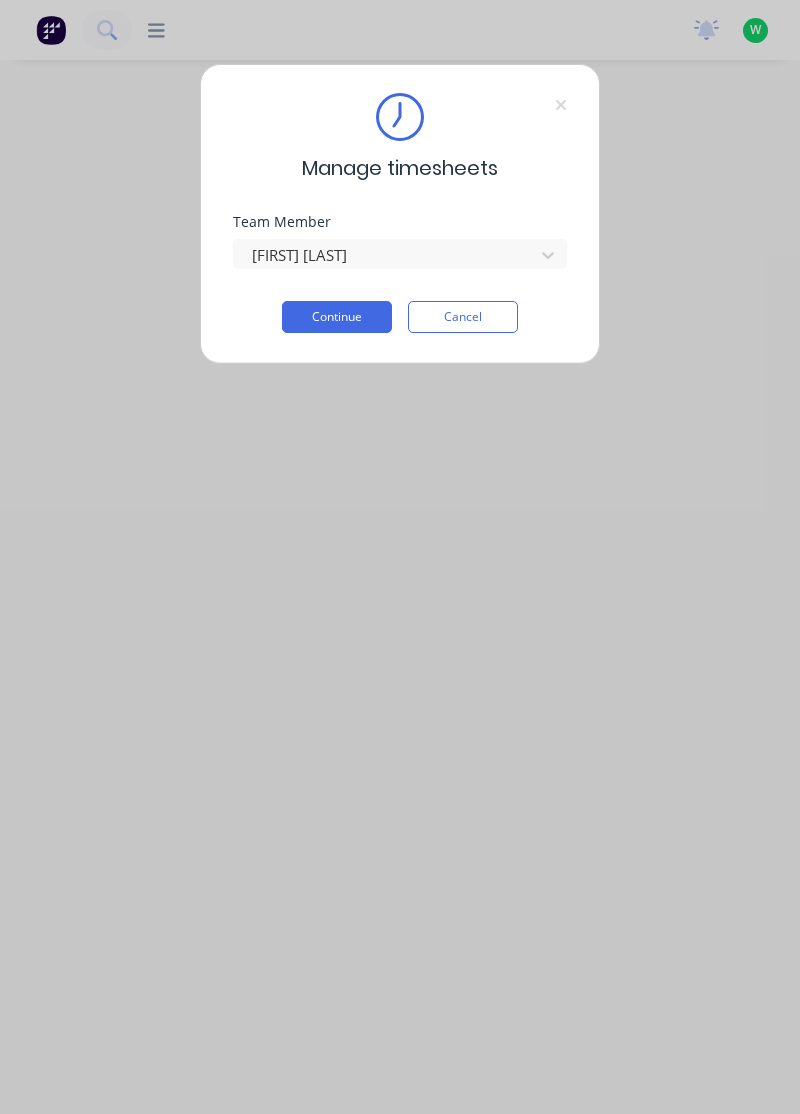 click on "Continue" at bounding box center (337, 317) 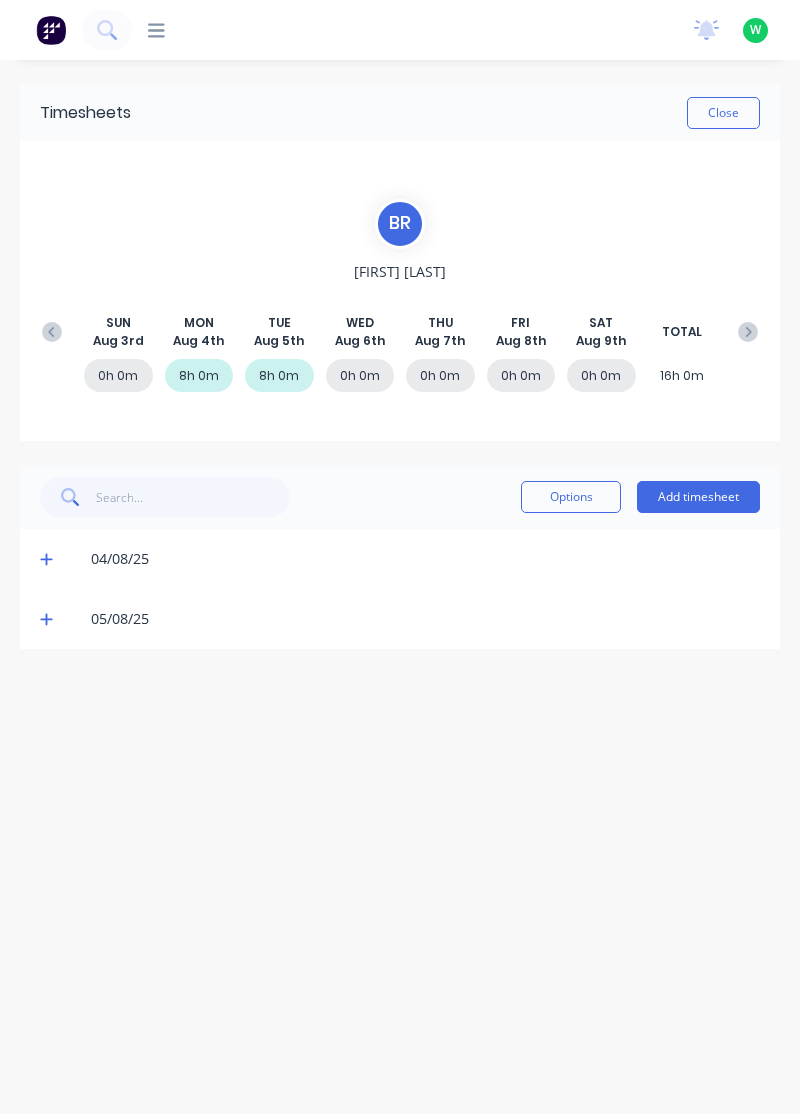 click on "Add timesheet" at bounding box center (698, 497) 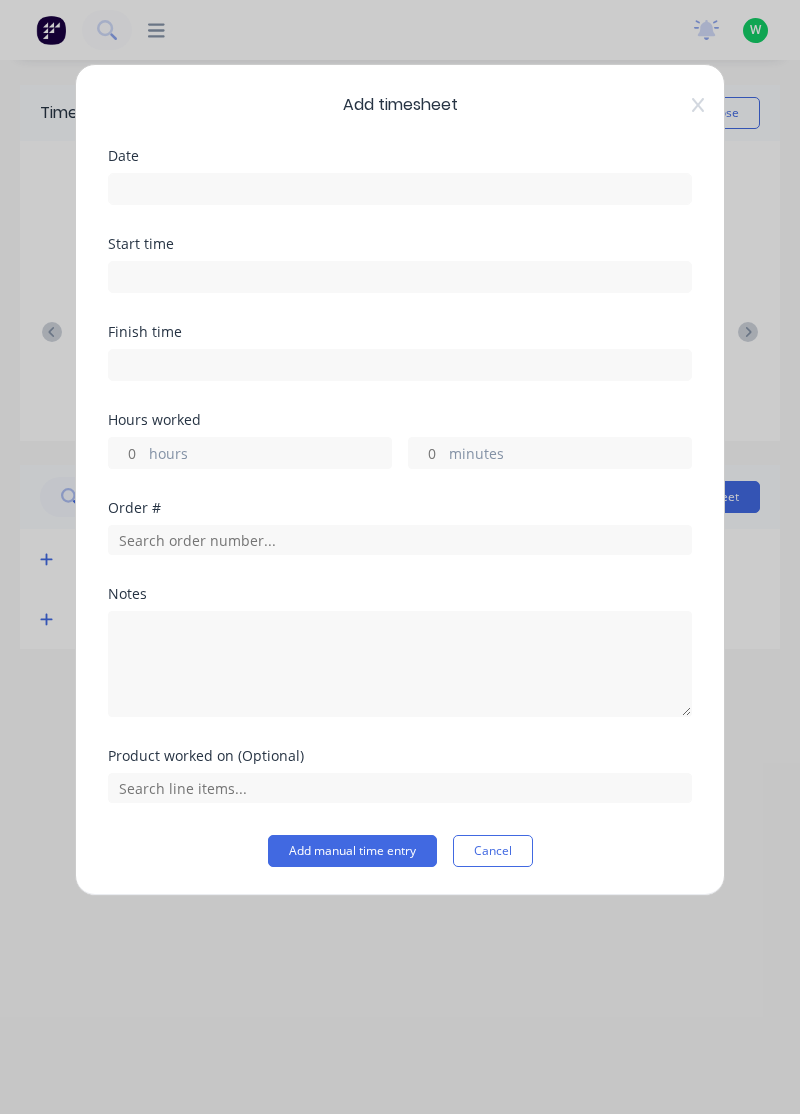 click at bounding box center (400, 189) 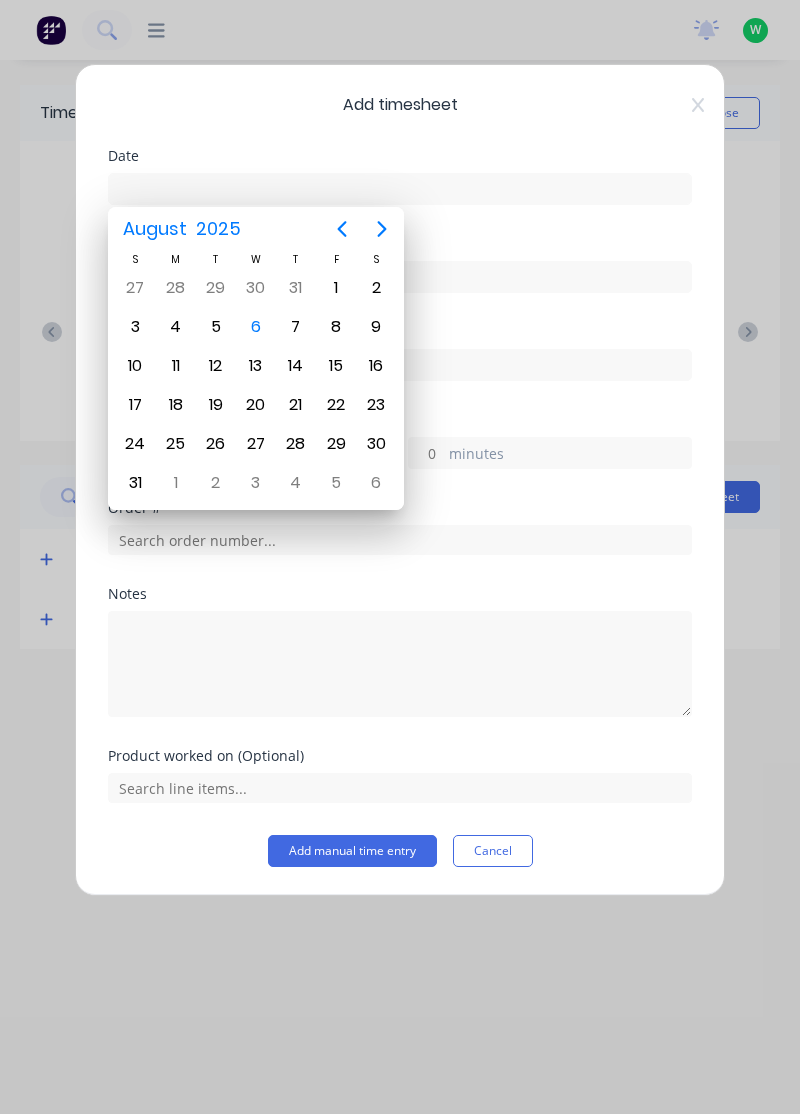 click on "6" at bounding box center [256, 327] 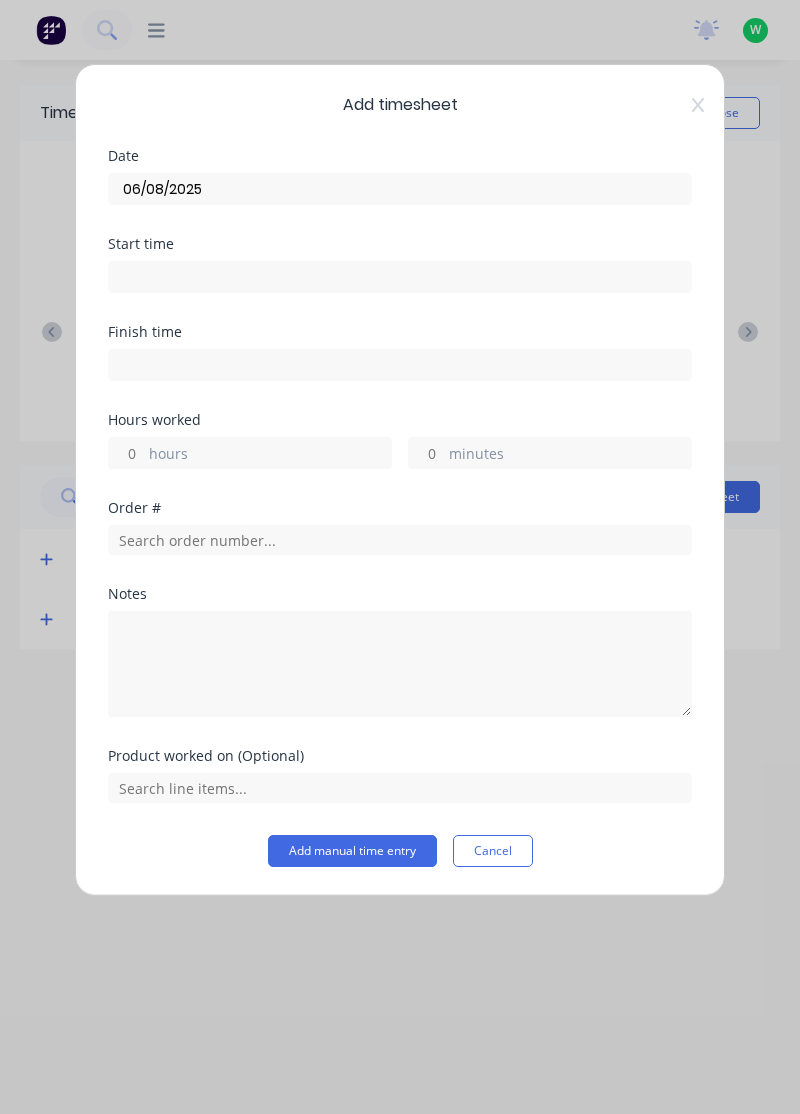 click on "minutes" at bounding box center (426, 453) 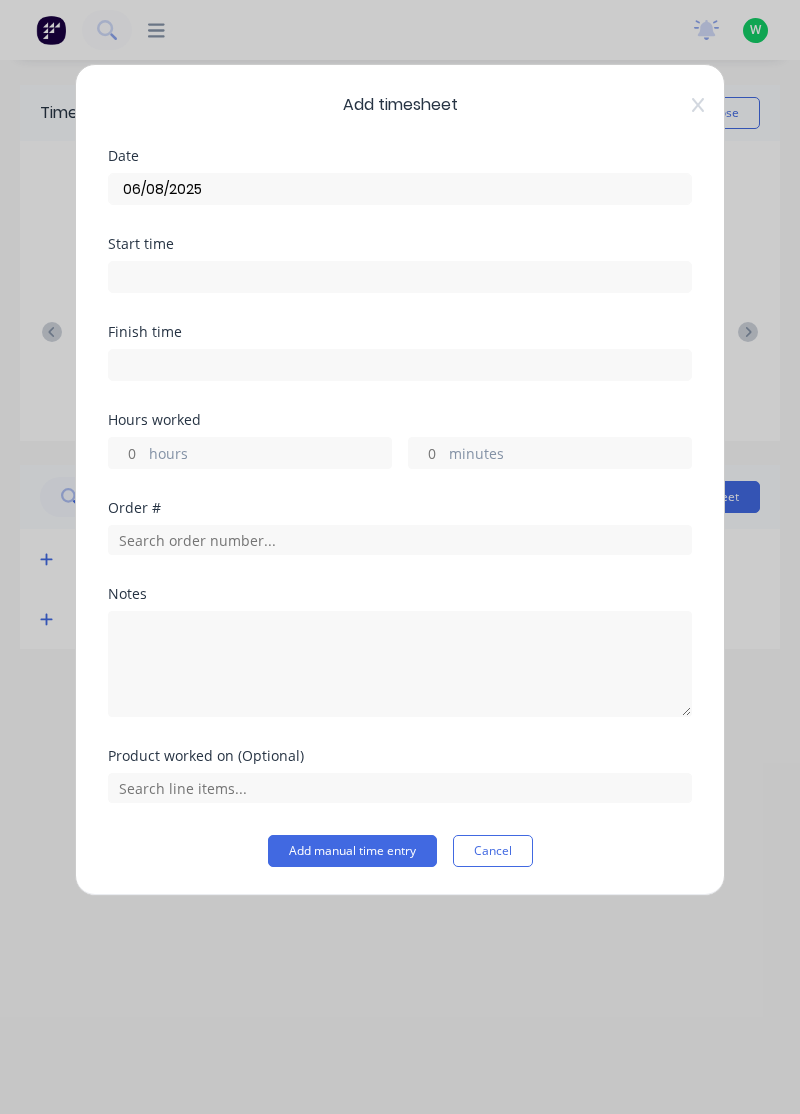 type on "30" 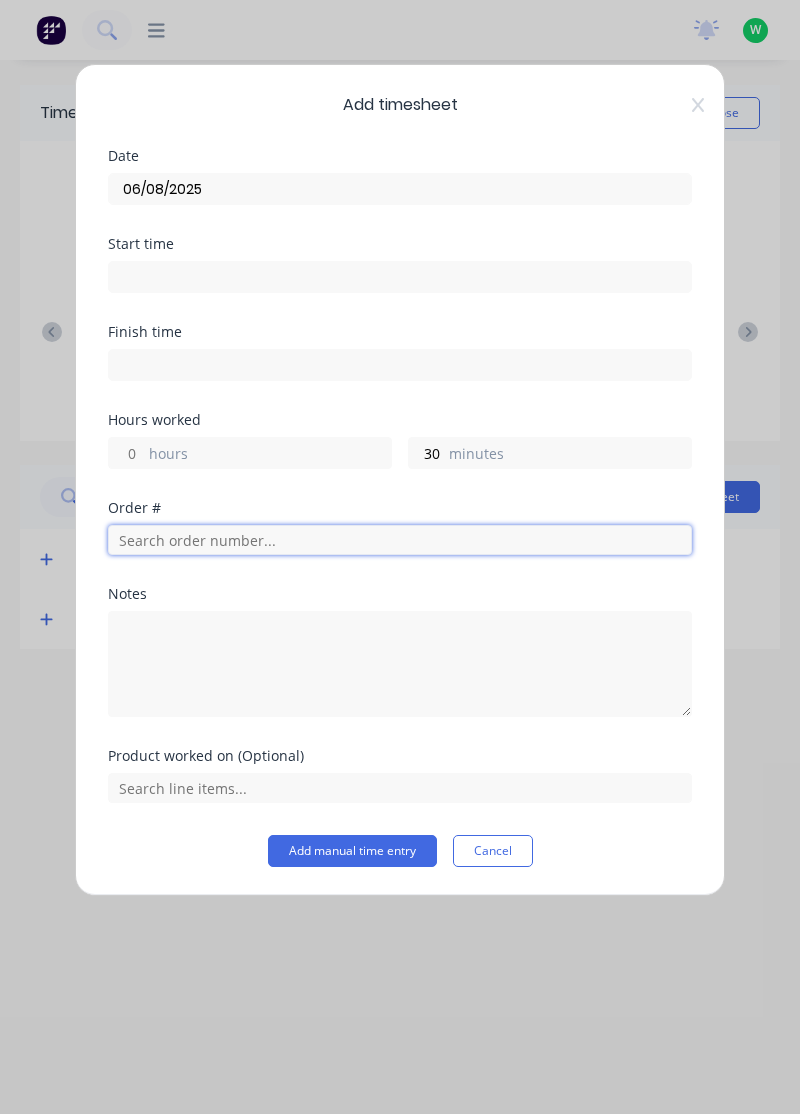 click at bounding box center (400, 540) 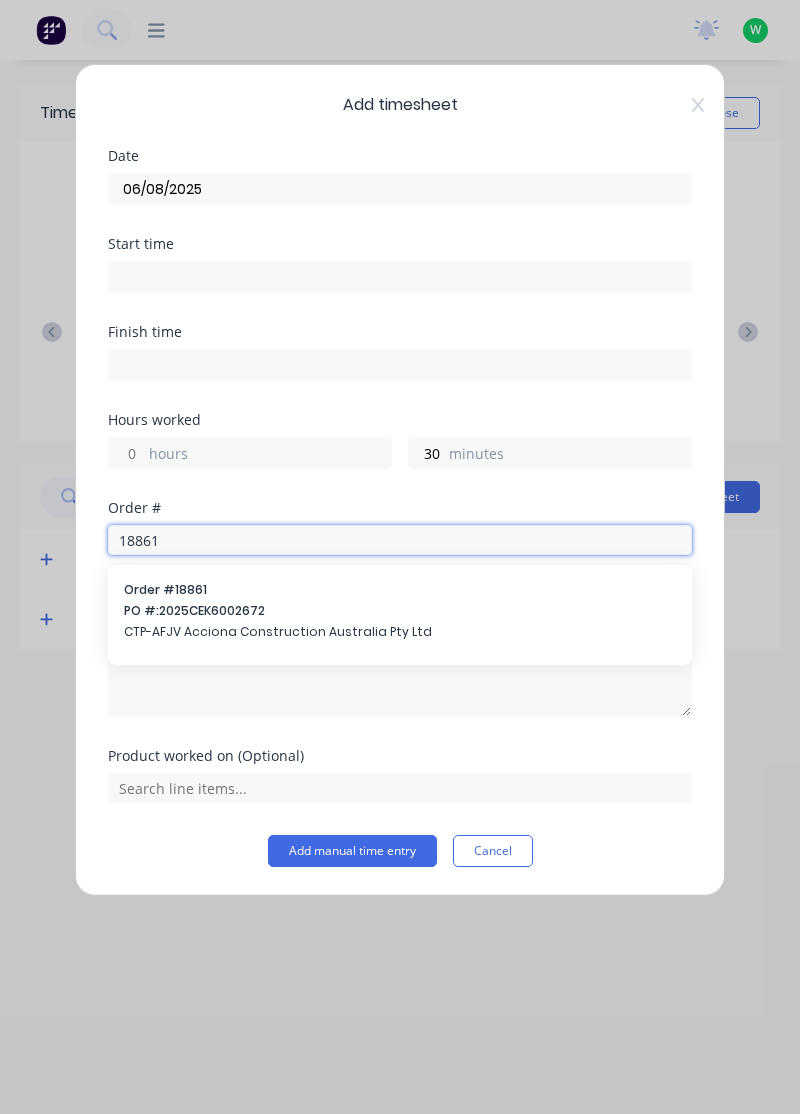 type on "18861" 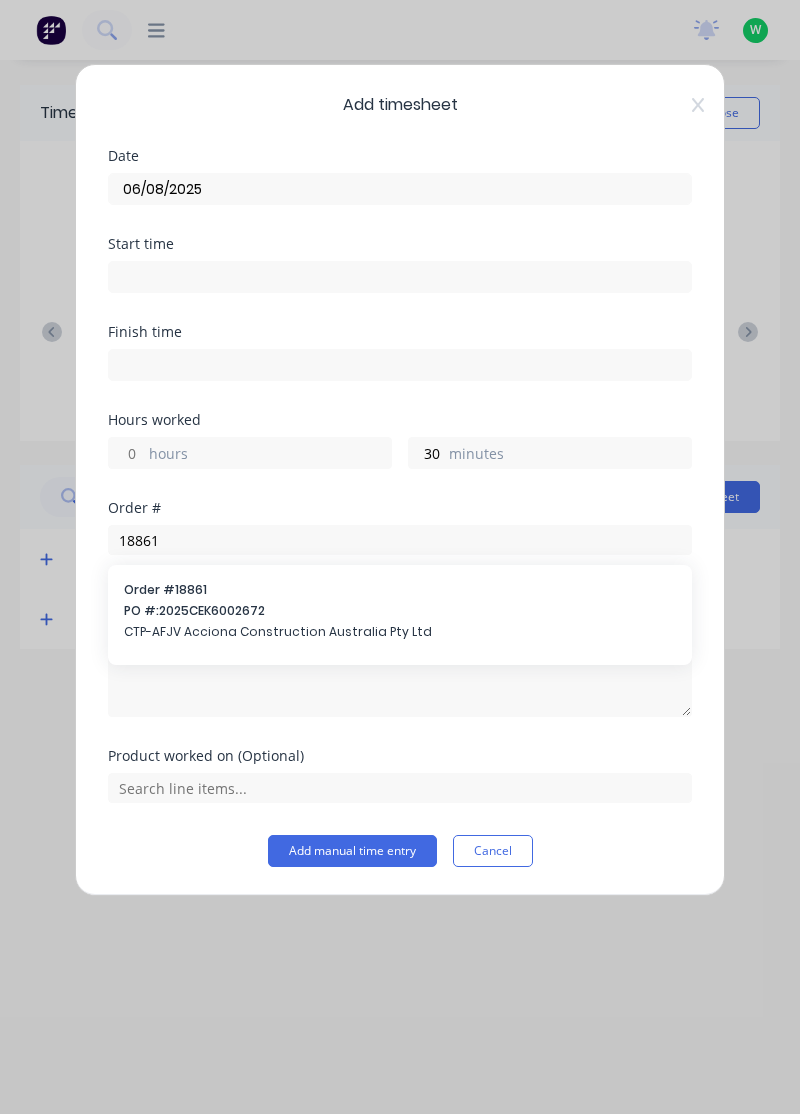 click on "CTP-AFJV Acciona Construction Australia Pty Ltd" at bounding box center (400, 632) 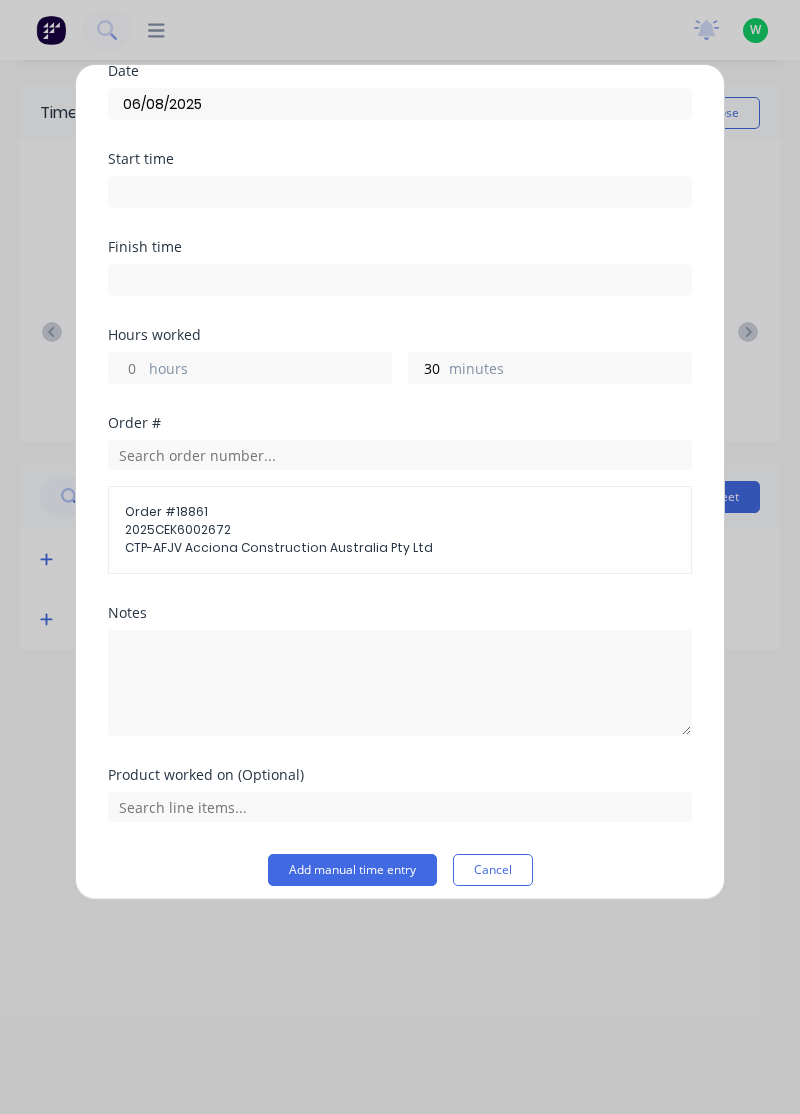 scroll, scrollTop: 96, scrollLeft: 0, axis: vertical 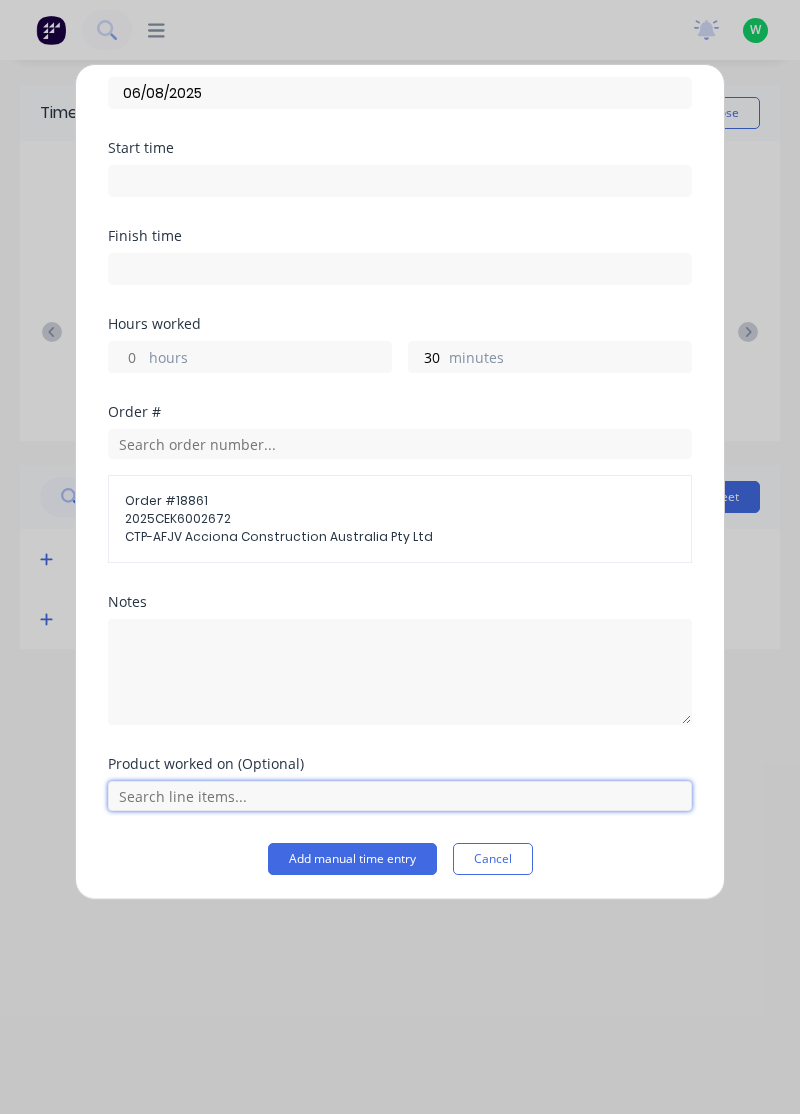 click at bounding box center (400, 796) 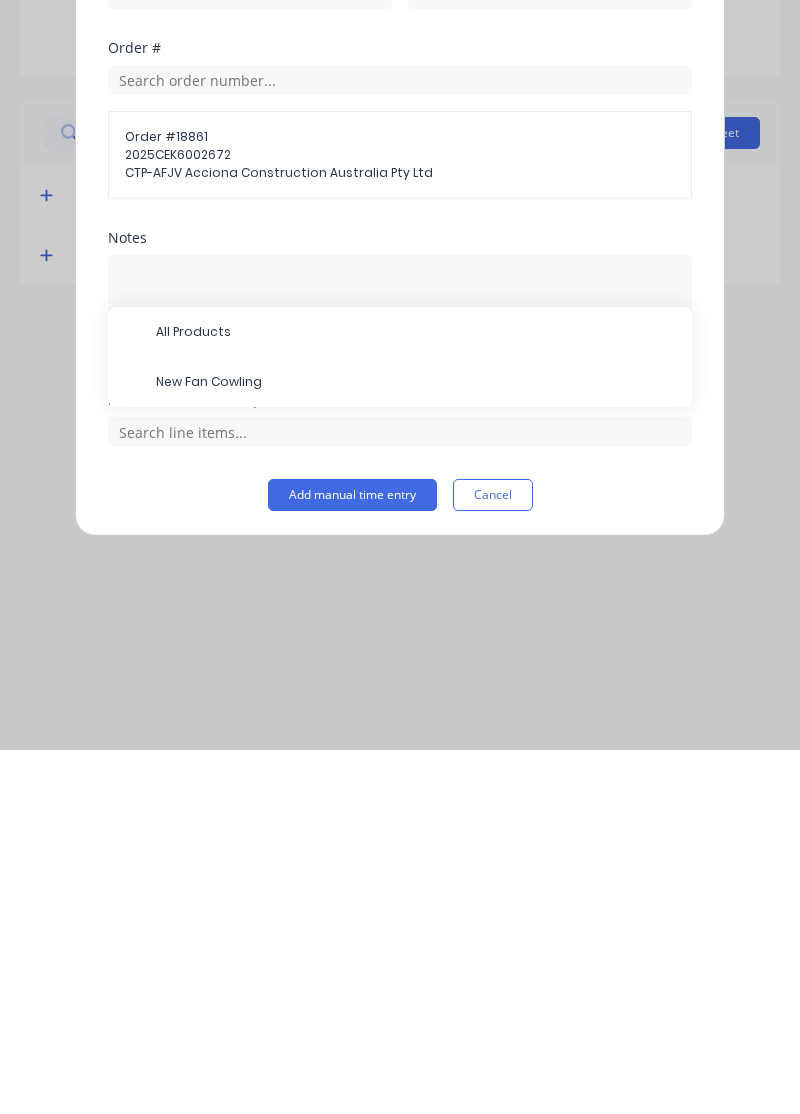 click on "New Fan Cowling" at bounding box center (416, 746) 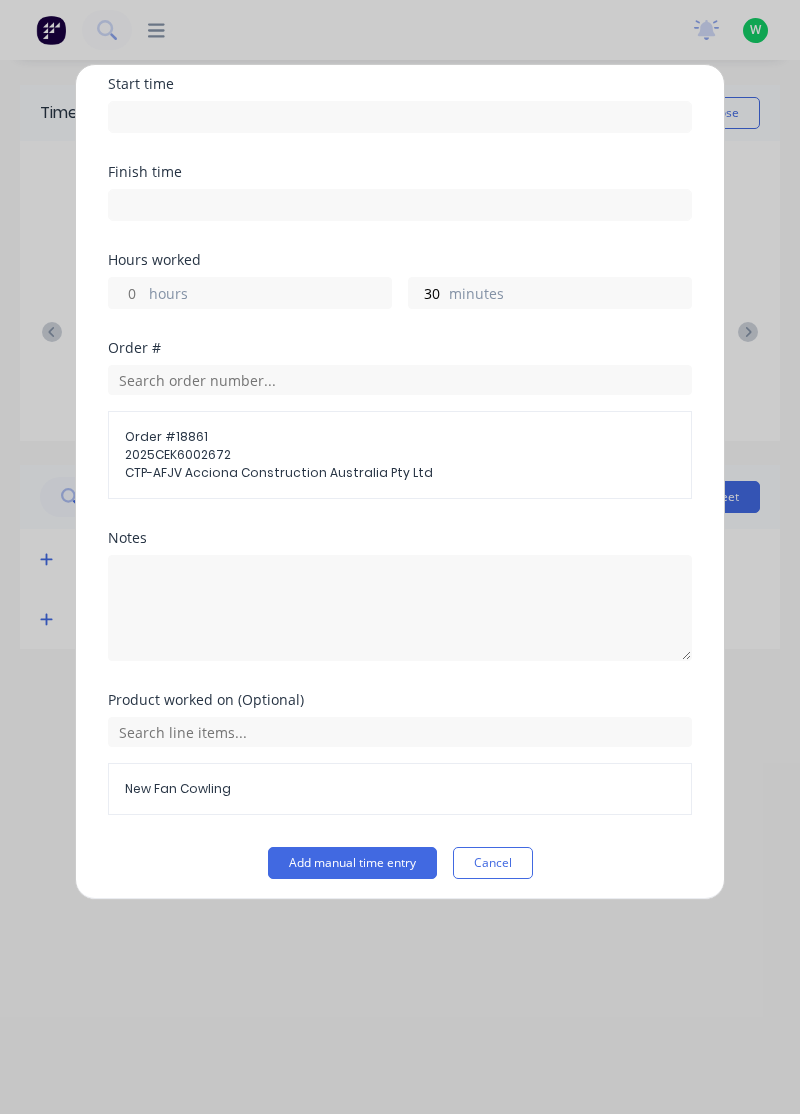 scroll, scrollTop: 163, scrollLeft: 0, axis: vertical 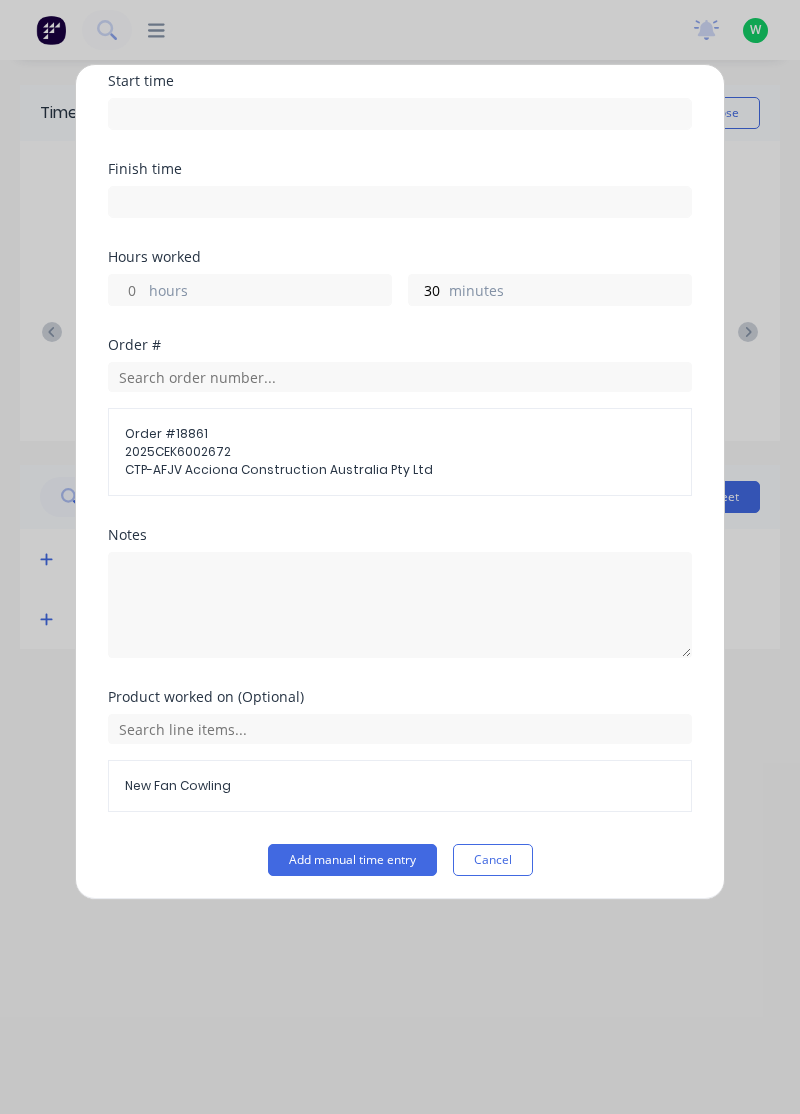click on "Add manual time entry" at bounding box center (352, 860) 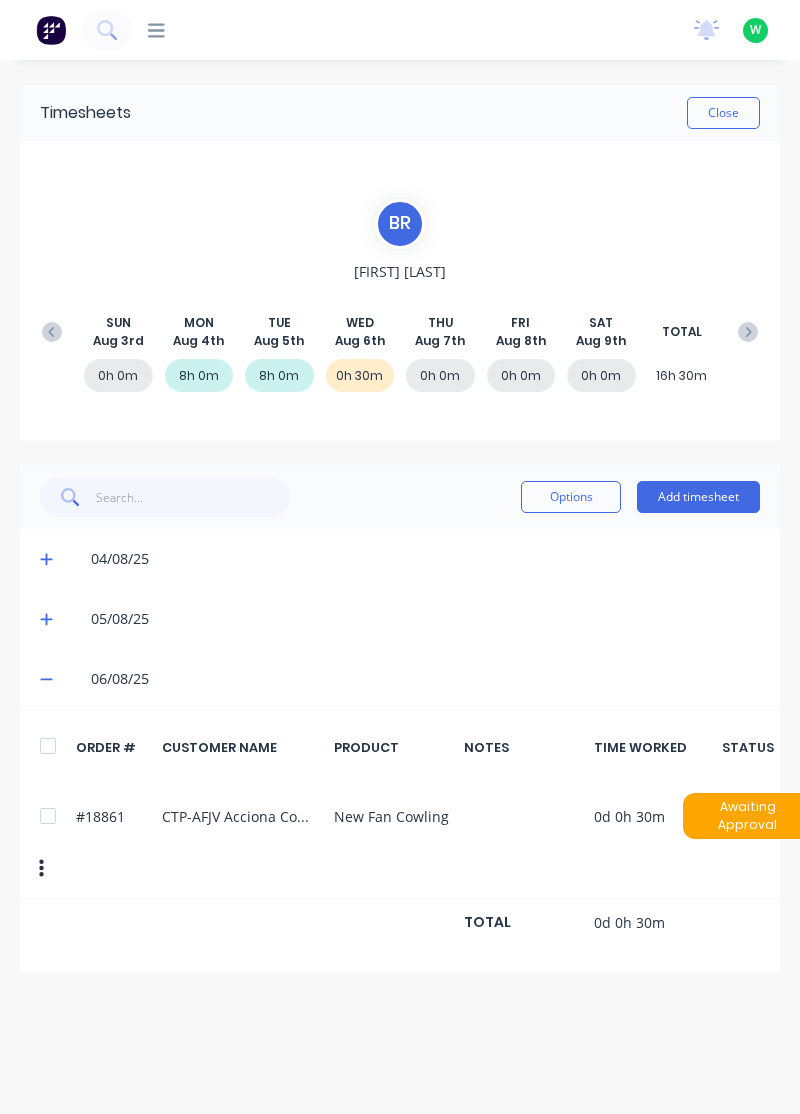 click on "Add timesheet" at bounding box center (698, 497) 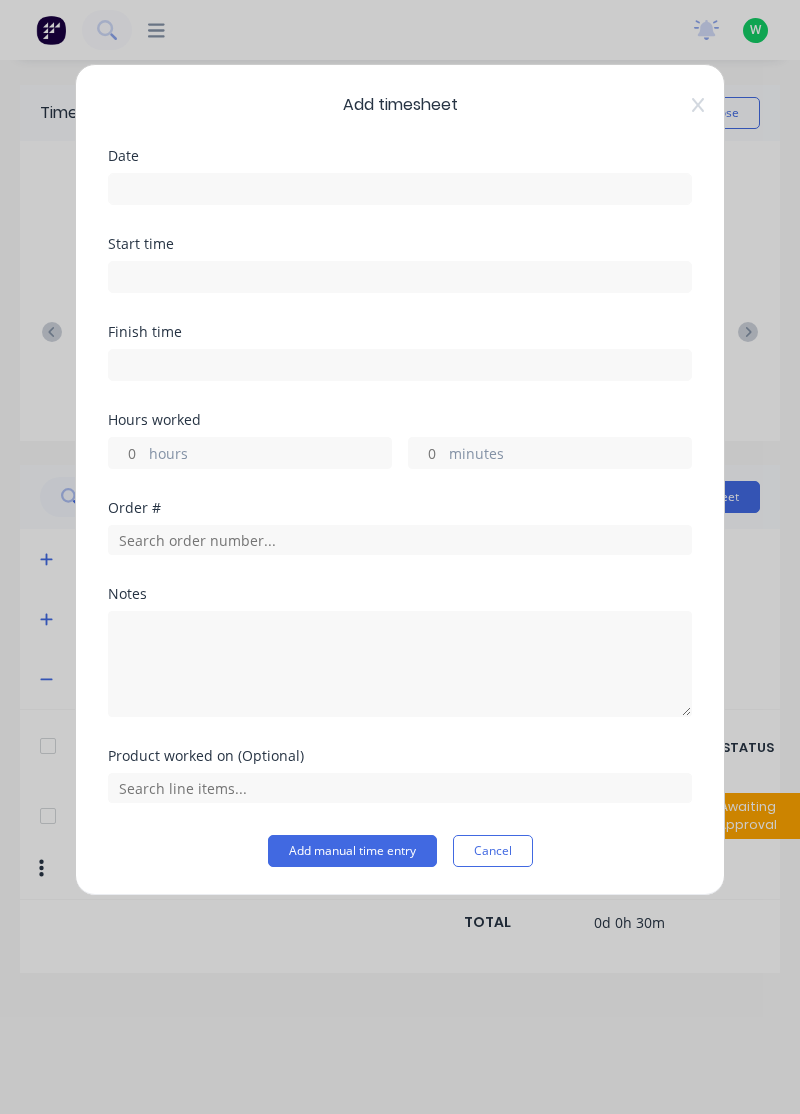 click at bounding box center (400, 189) 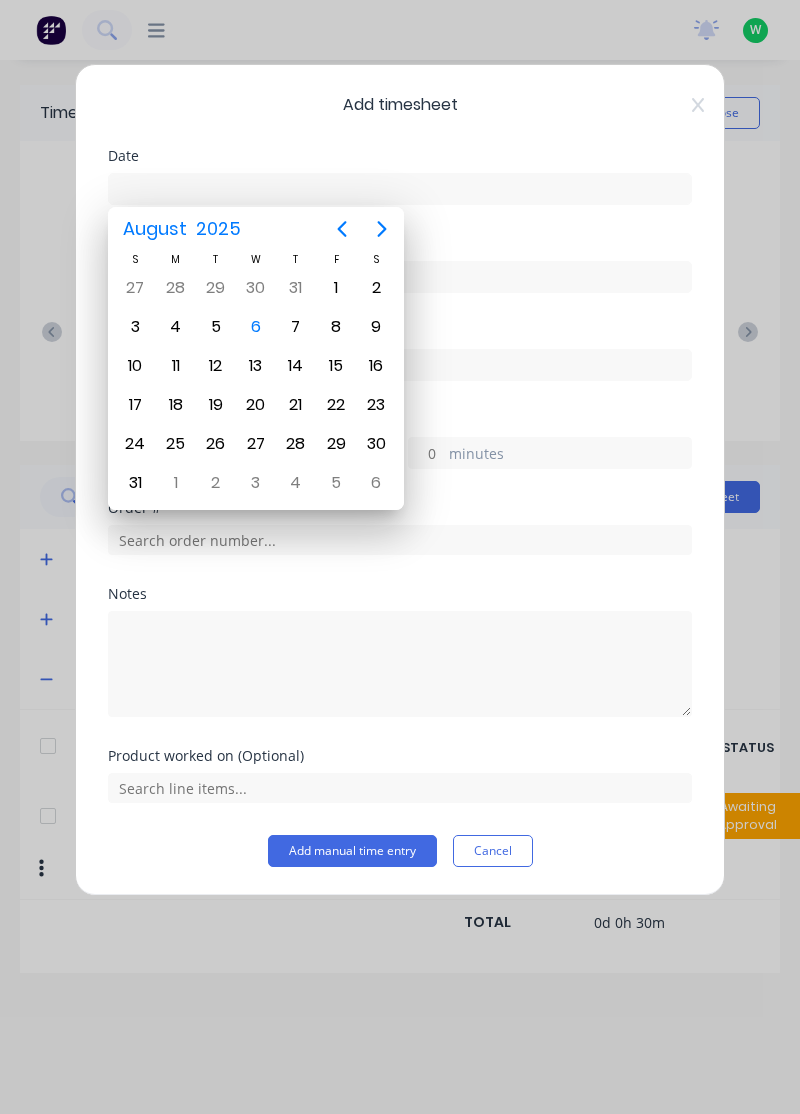 click on "6" at bounding box center (256, 327) 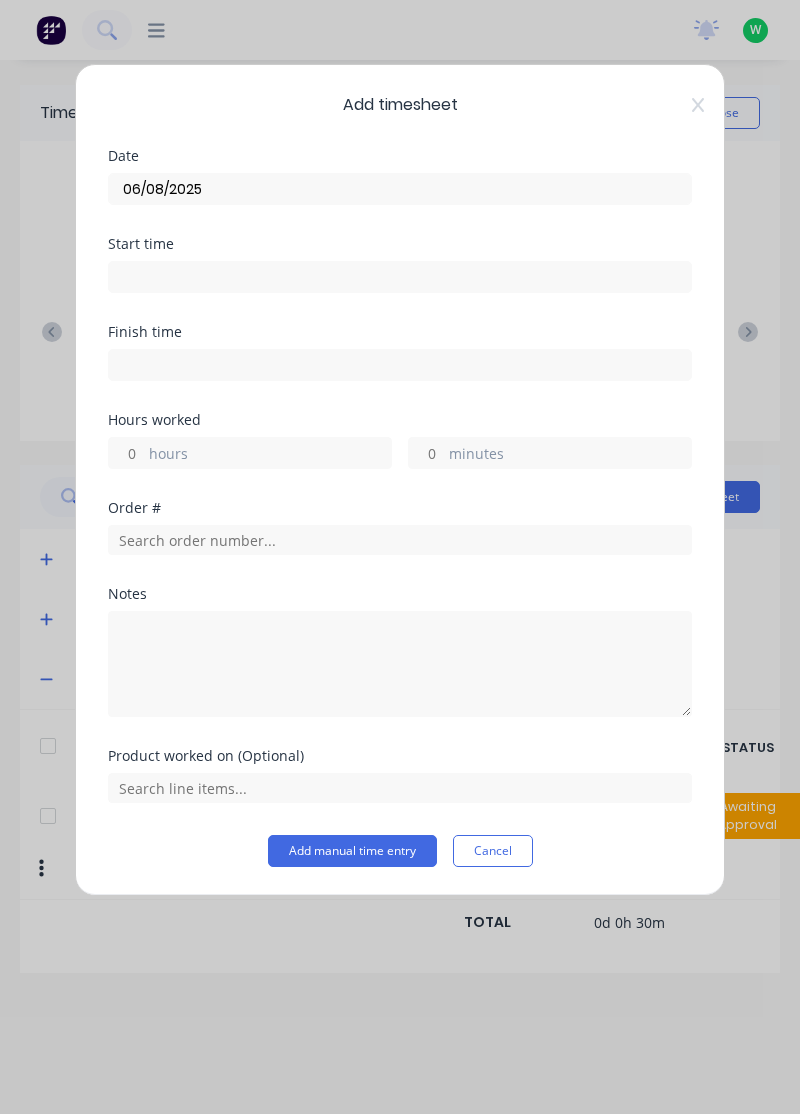 click on "hours" at bounding box center [126, 453] 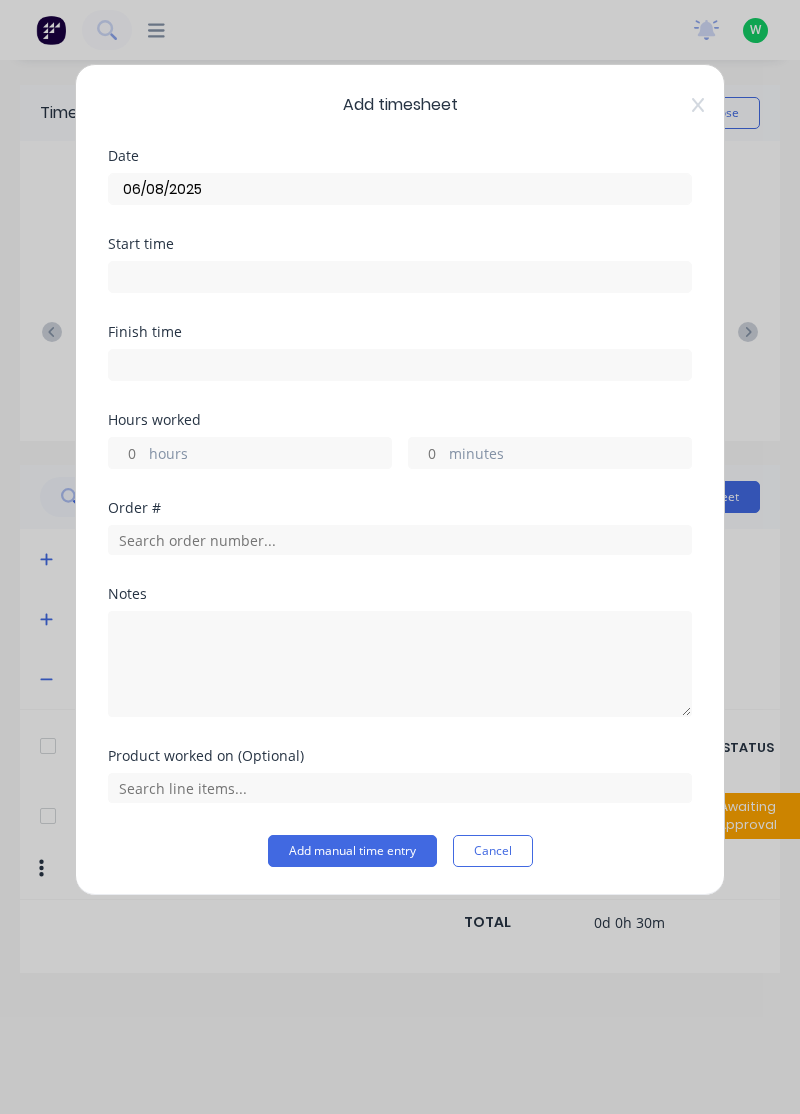 type on "3" 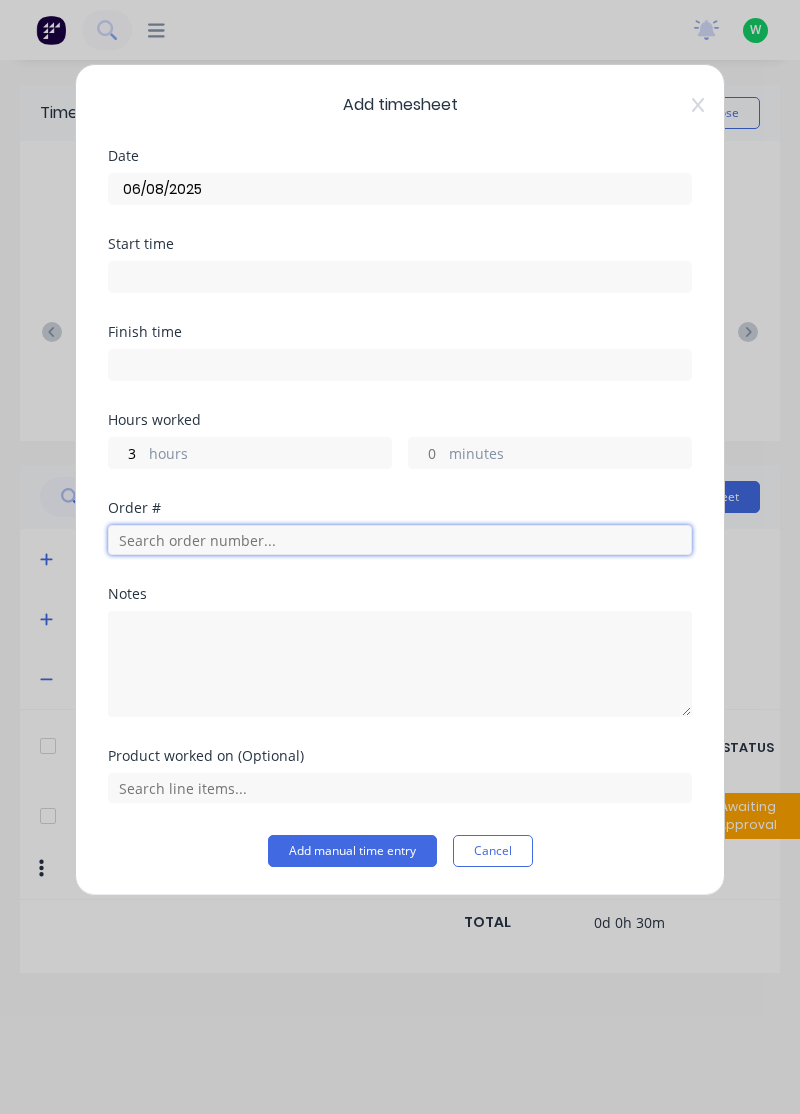 click at bounding box center (400, 540) 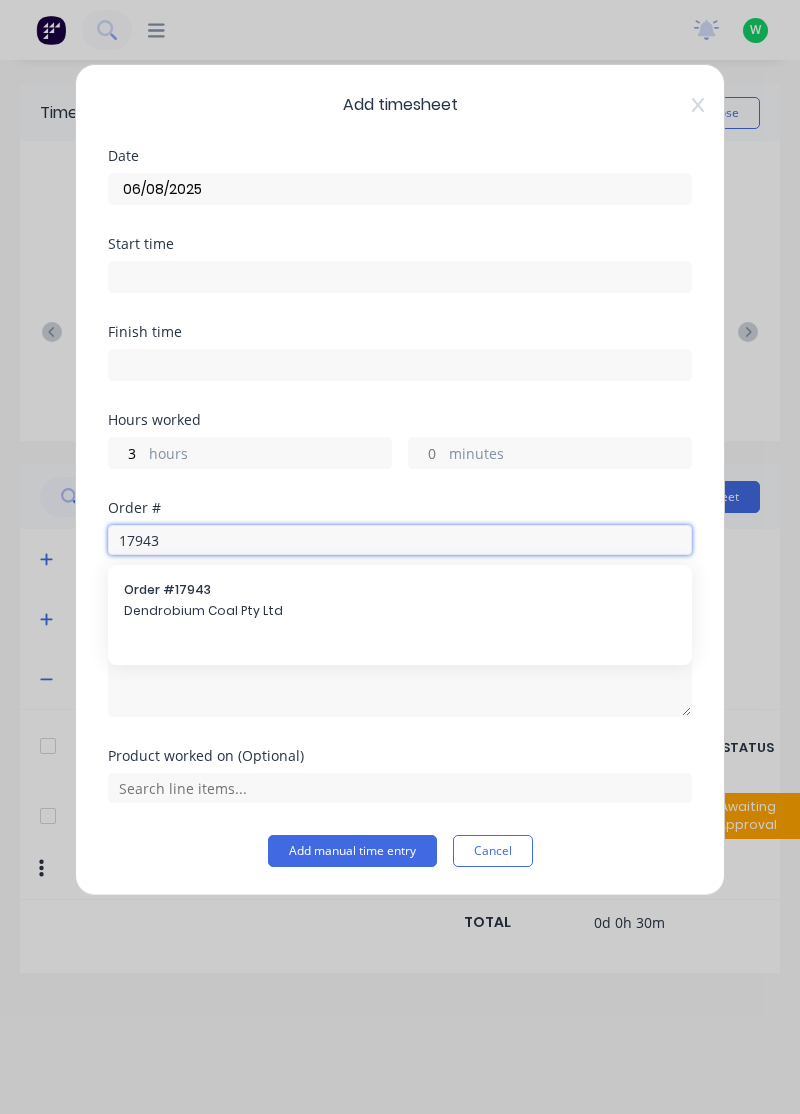 type on "17943" 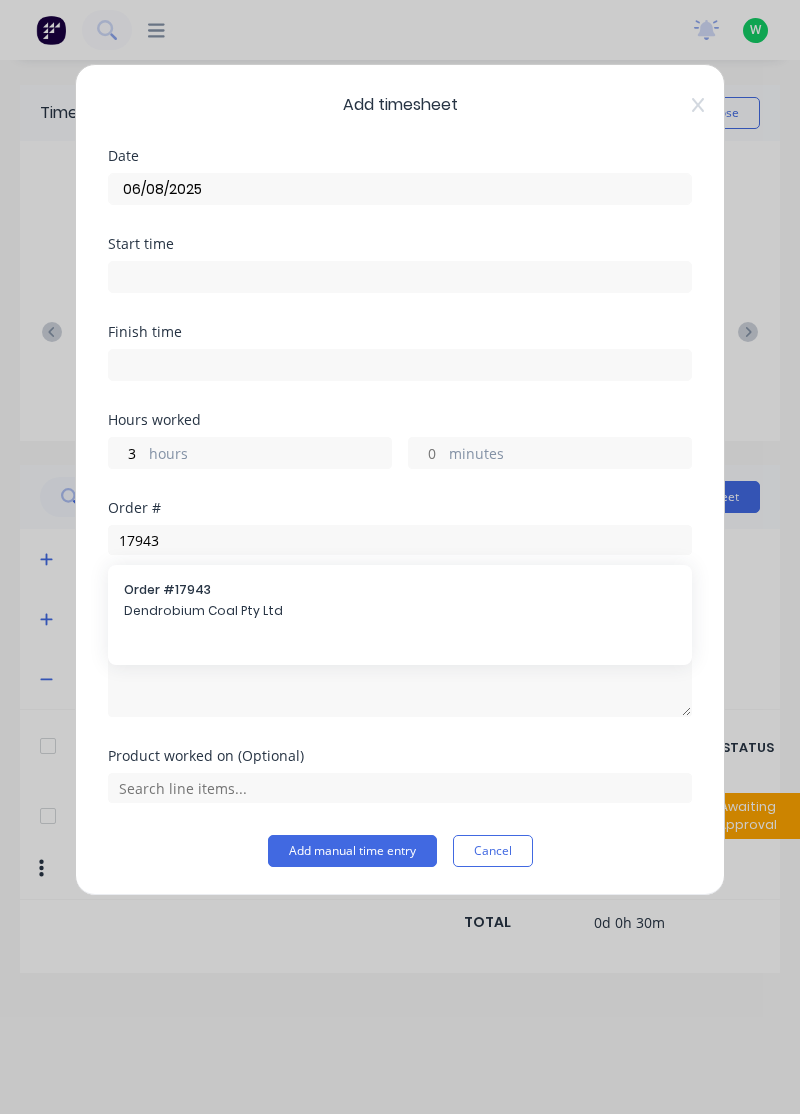 click on "Order # 17943 Dendrobium Coal Pty Ltd" at bounding box center [400, 602] 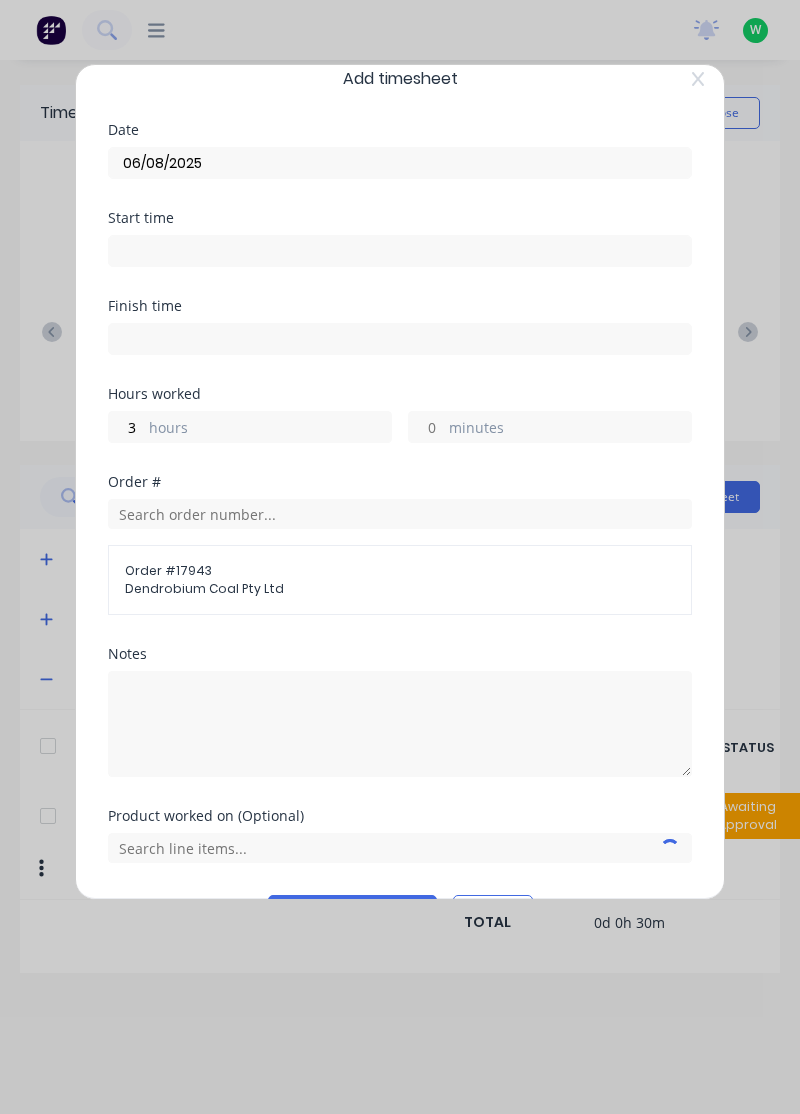 scroll, scrollTop: 78, scrollLeft: 0, axis: vertical 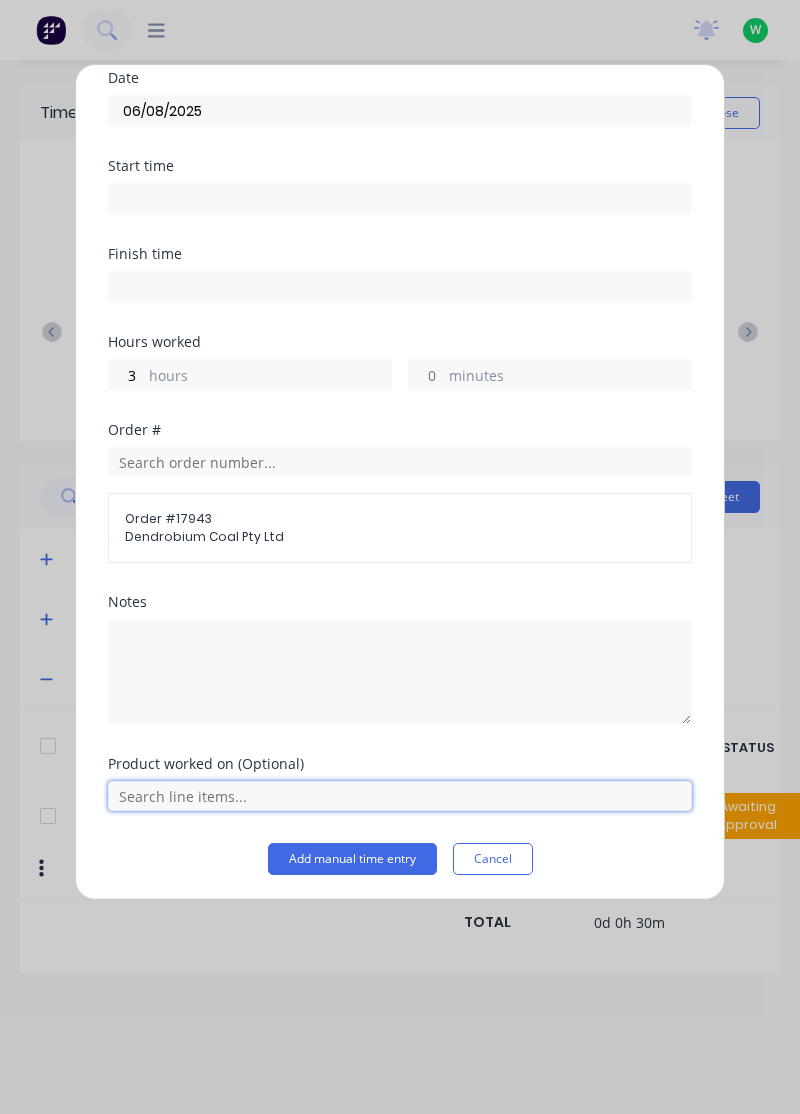 click at bounding box center [400, 796] 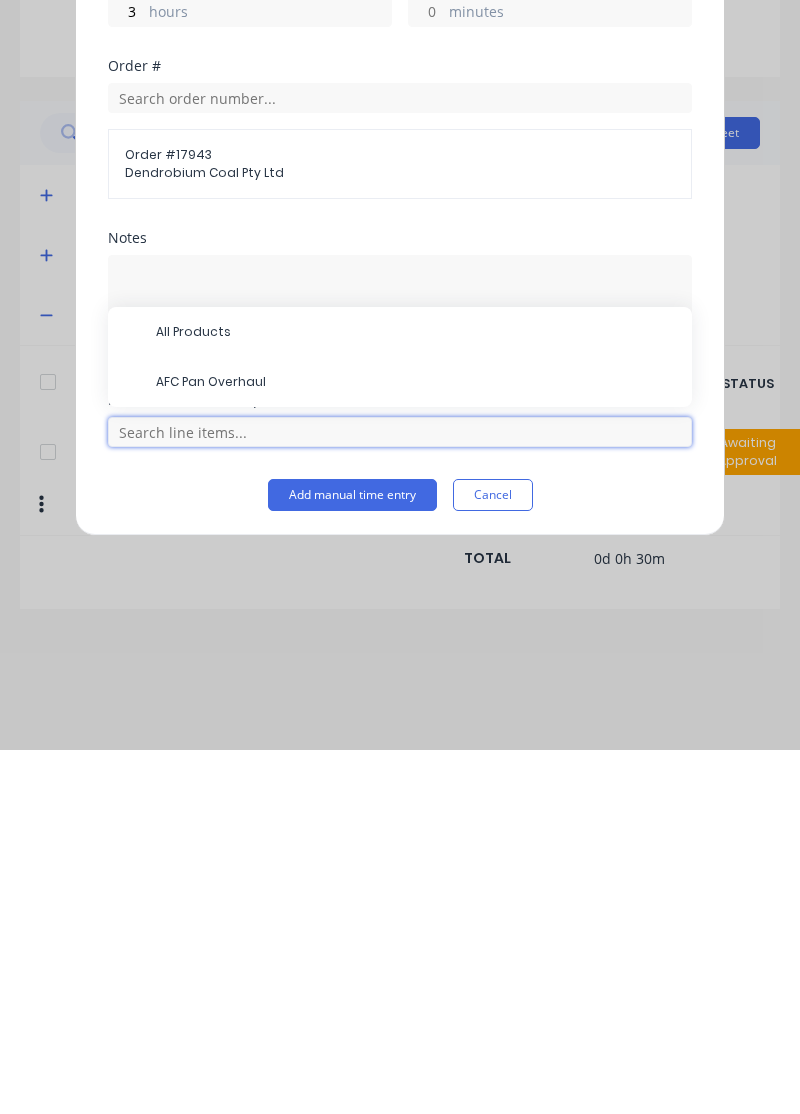 scroll, scrollTop: 53, scrollLeft: 0, axis: vertical 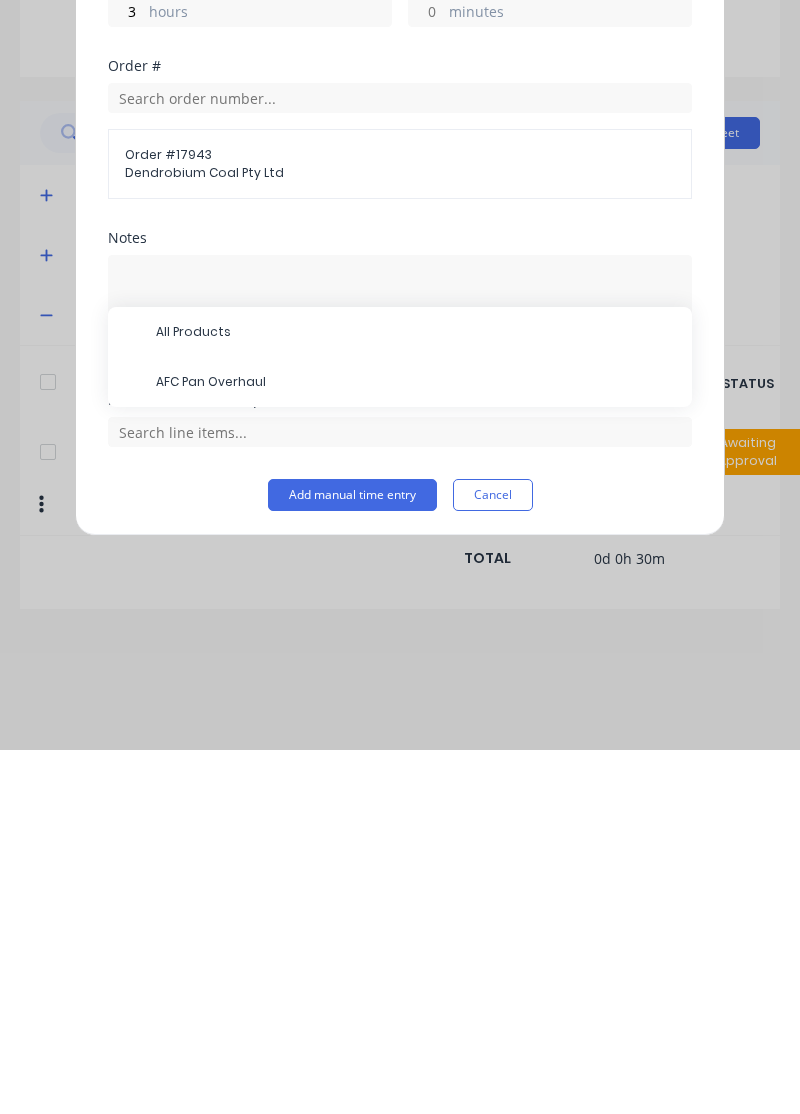 click on "AFC Pan Overhaul" at bounding box center (416, 746) 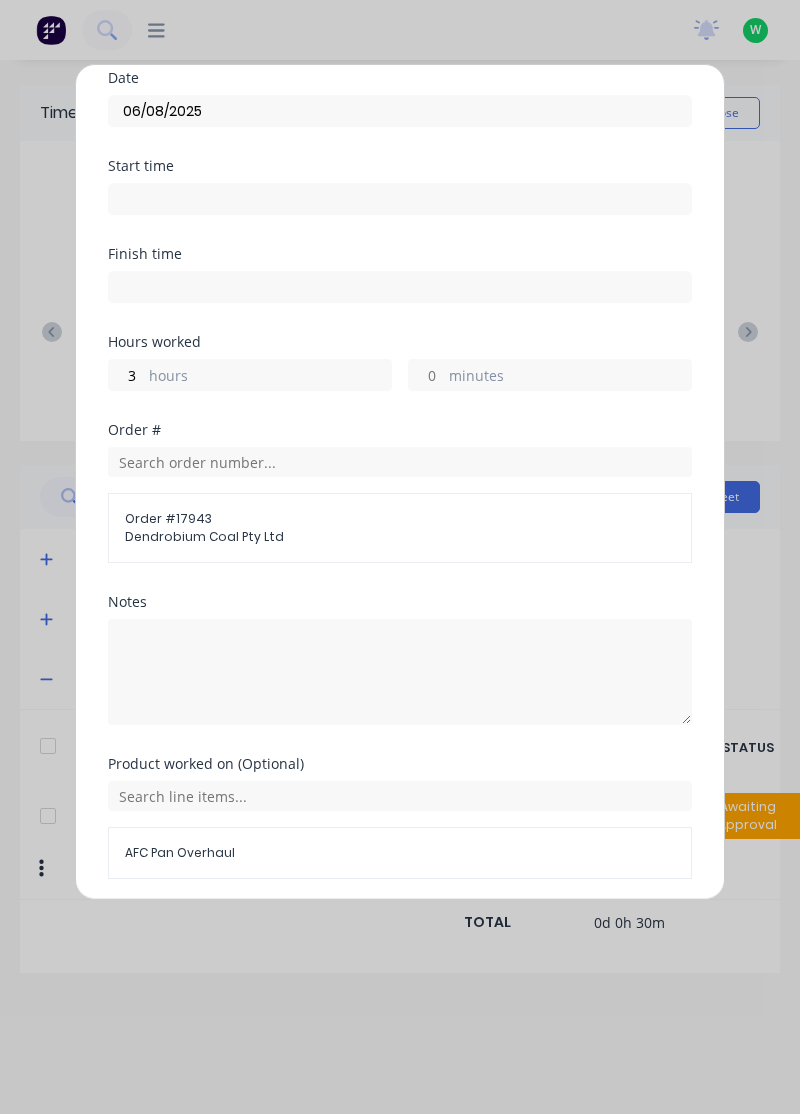 scroll, scrollTop: 145, scrollLeft: 0, axis: vertical 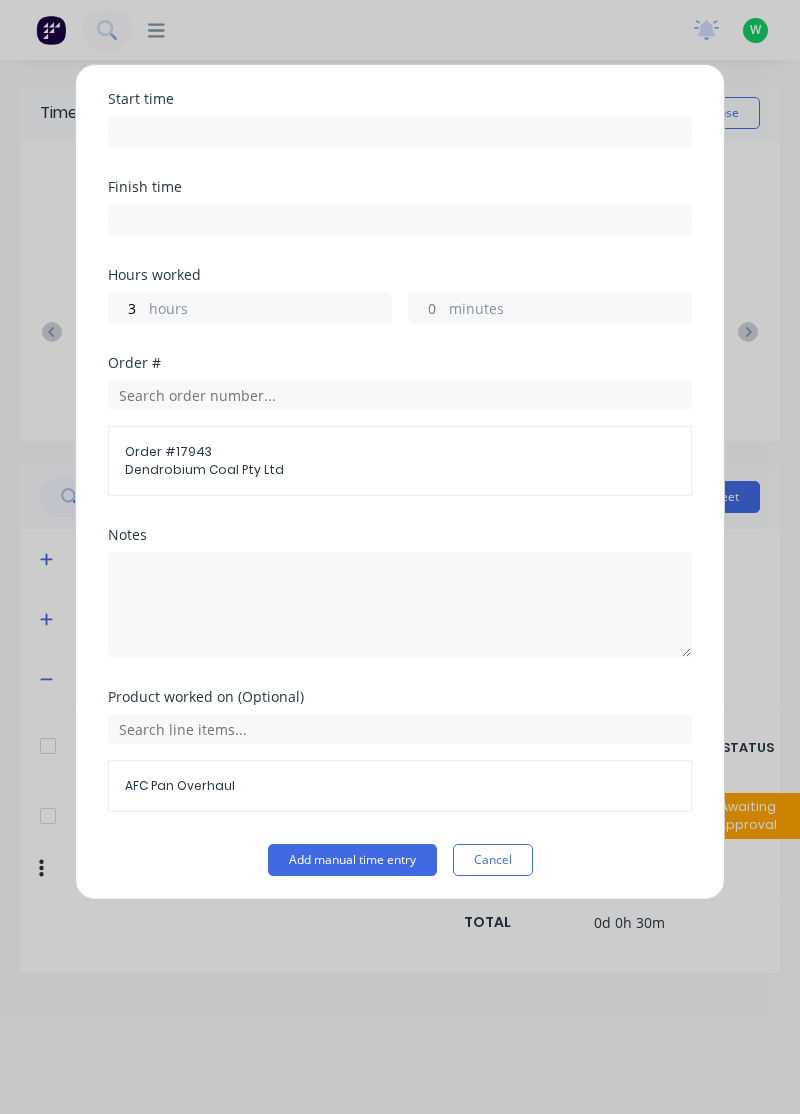 click on "Add manual time entry" at bounding box center (352, 860) 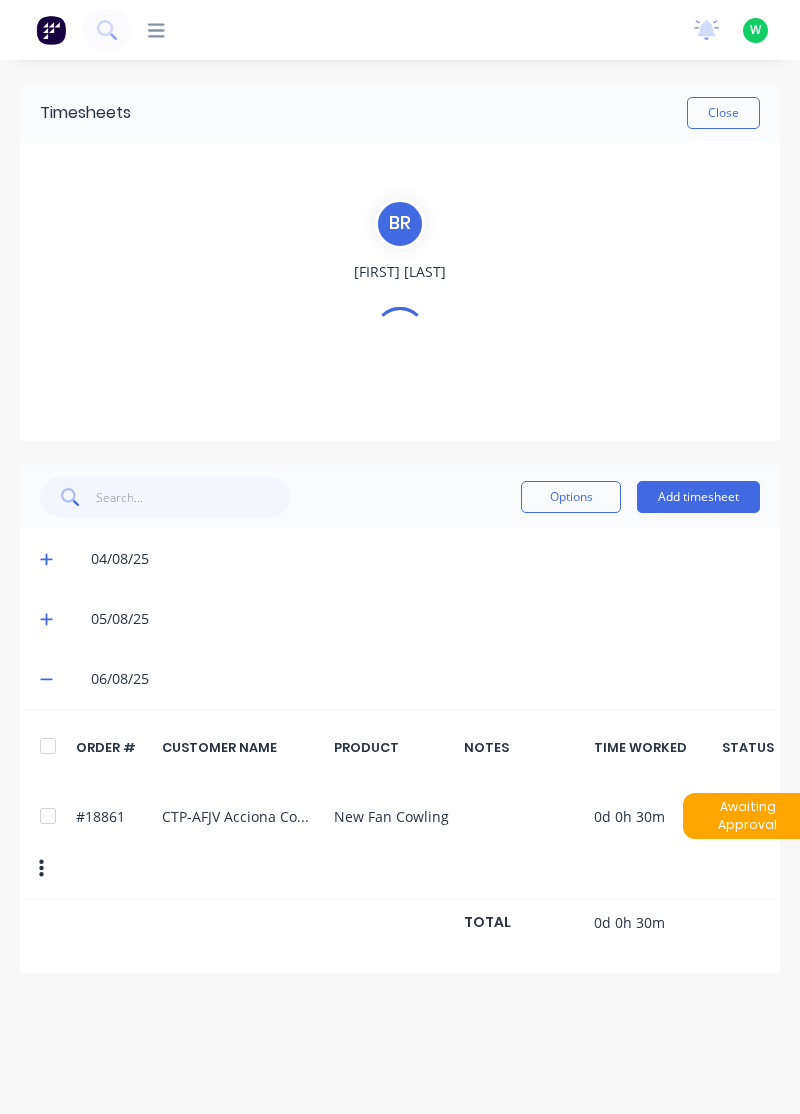 scroll, scrollTop: 0, scrollLeft: 0, axis: both 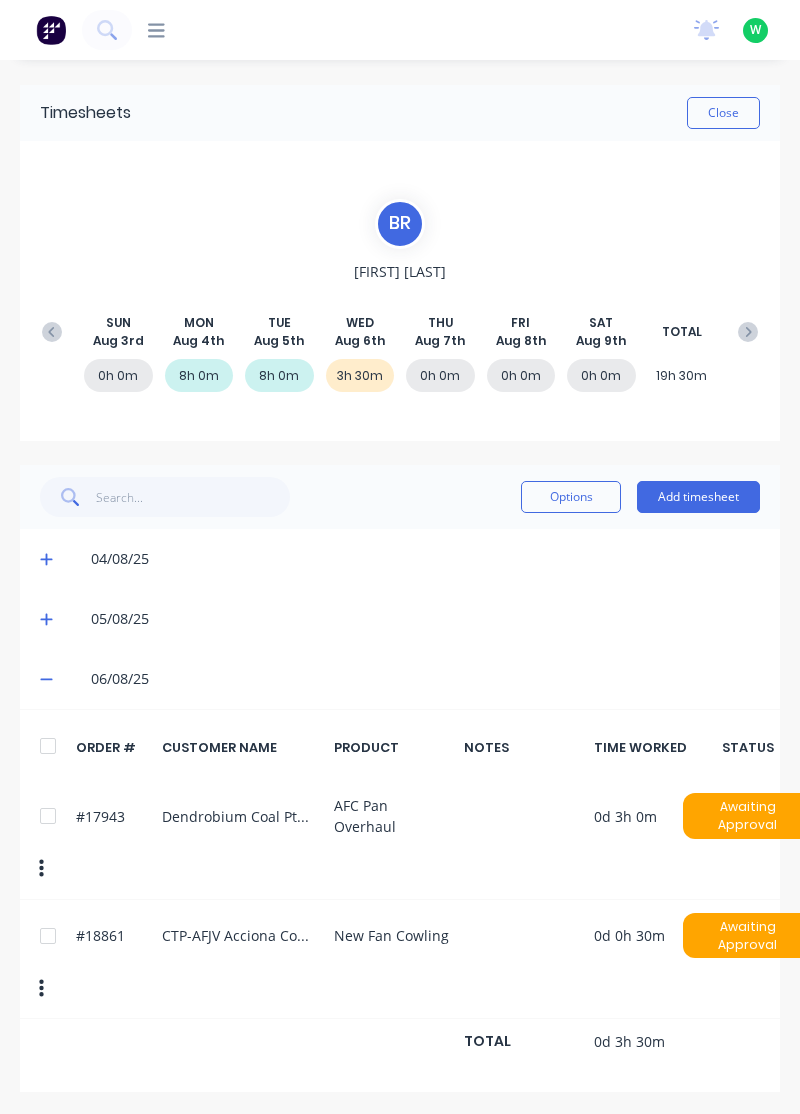 click on "Add timesheet" at bounding box center (698, 497) 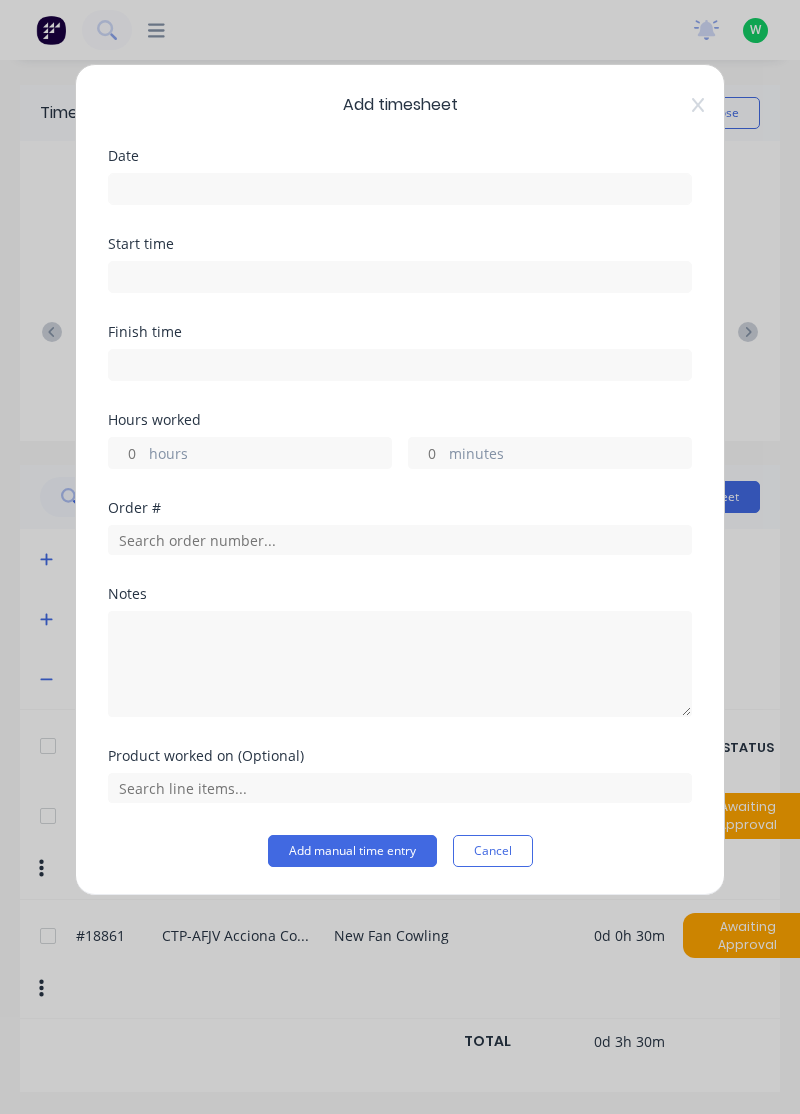 click at bounding box center (400, 189) 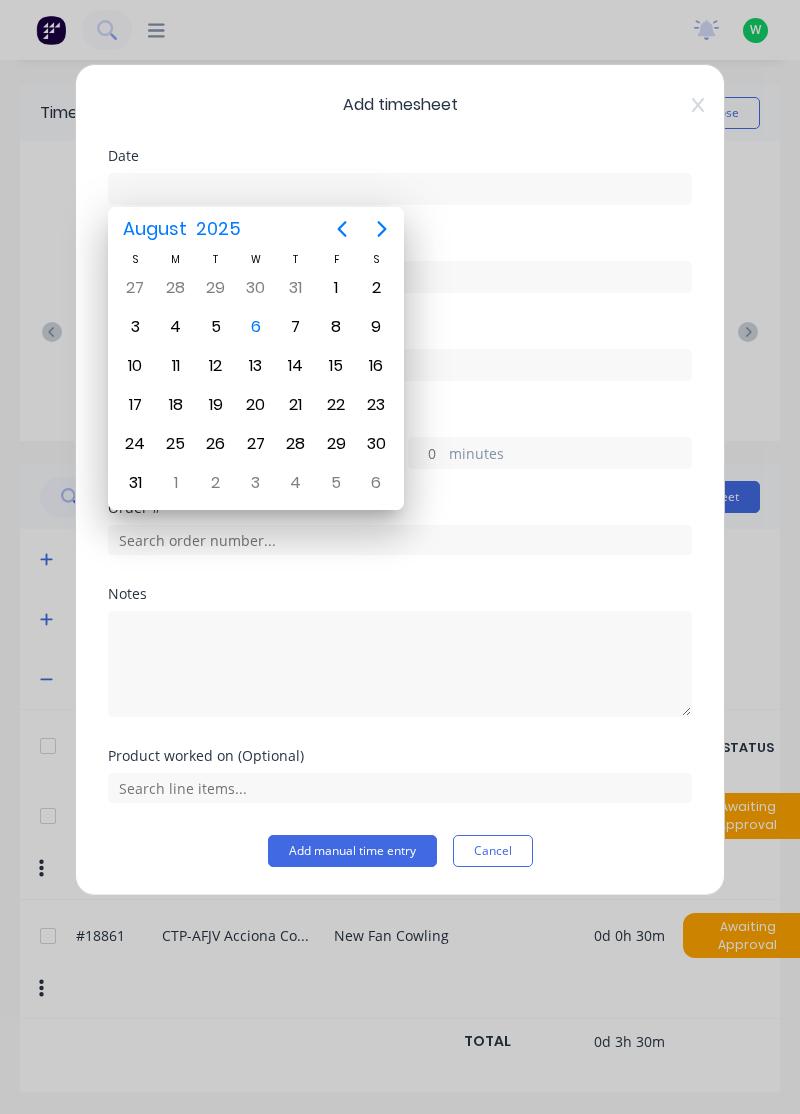 click on "6" at bounding box center (256, 327) 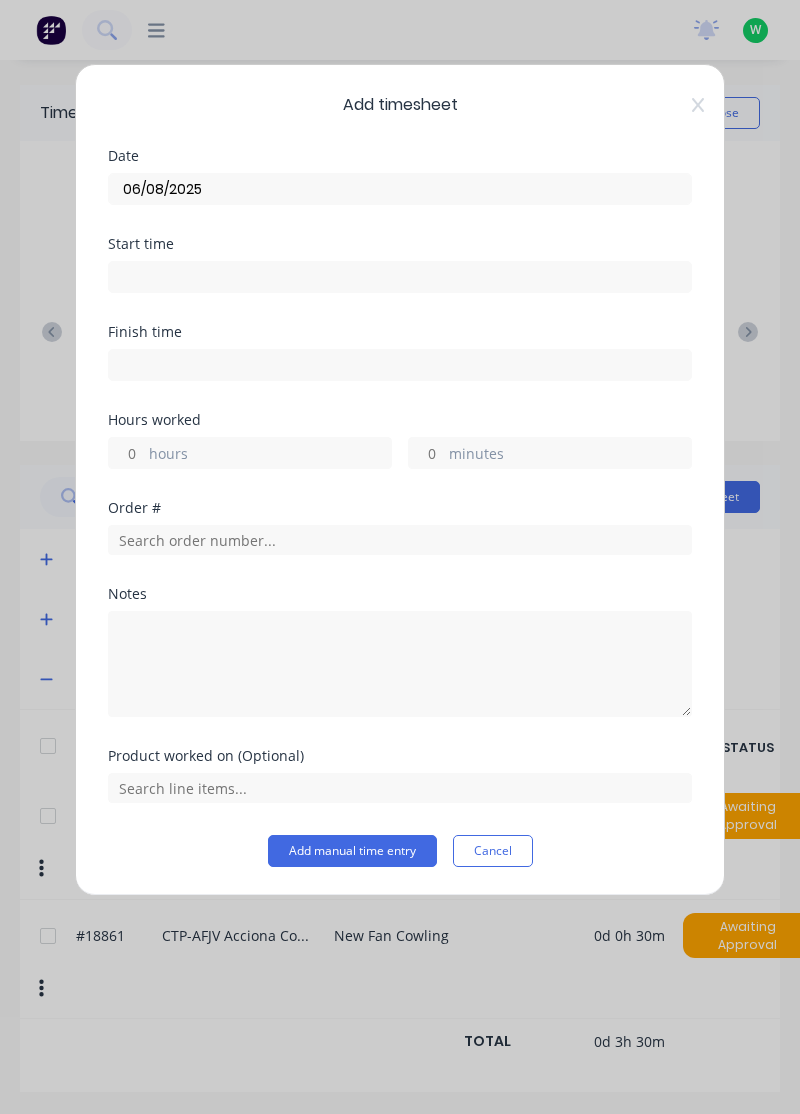click on "hours" at bounding box center (126, 453) 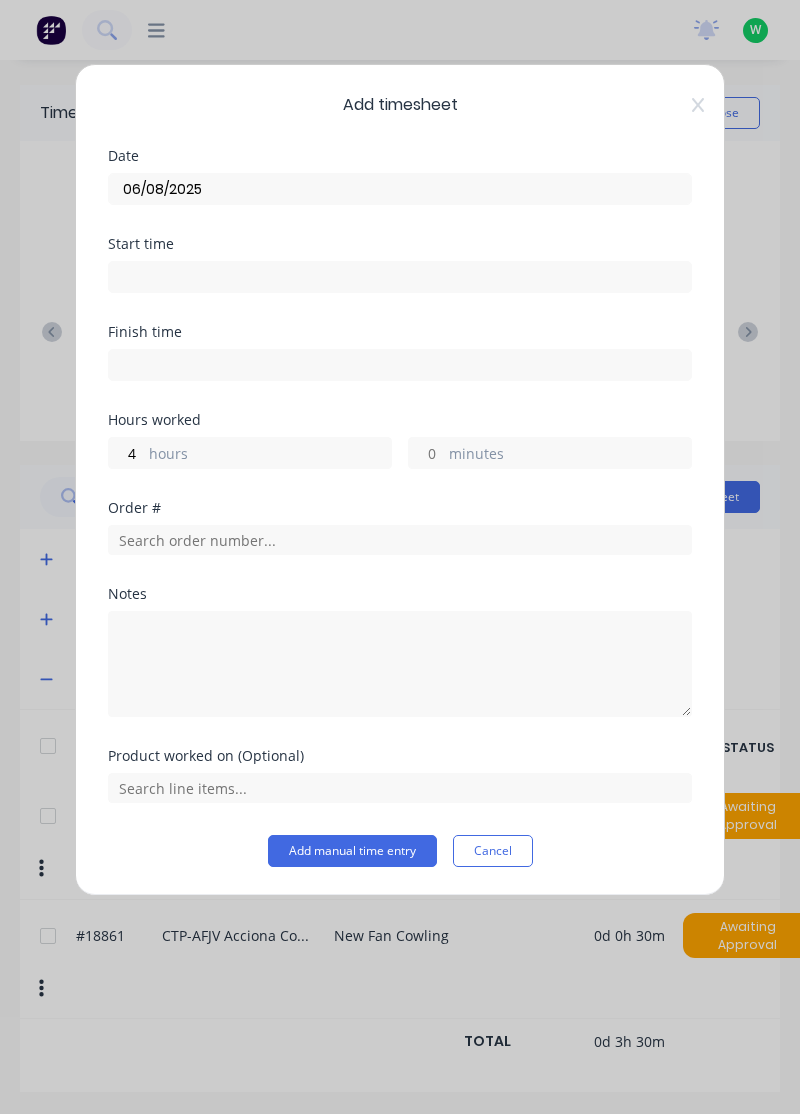 click on "minutes" at bounding box center (426, 453) 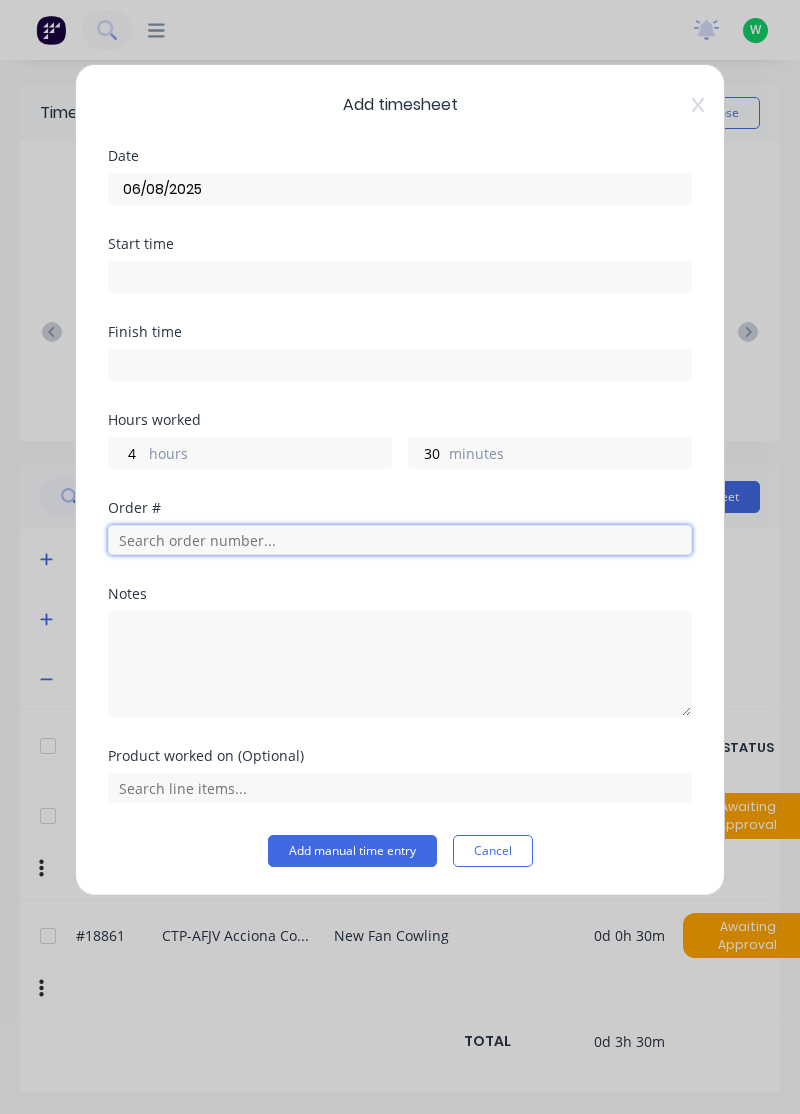 click at bounding box center [400, 540] 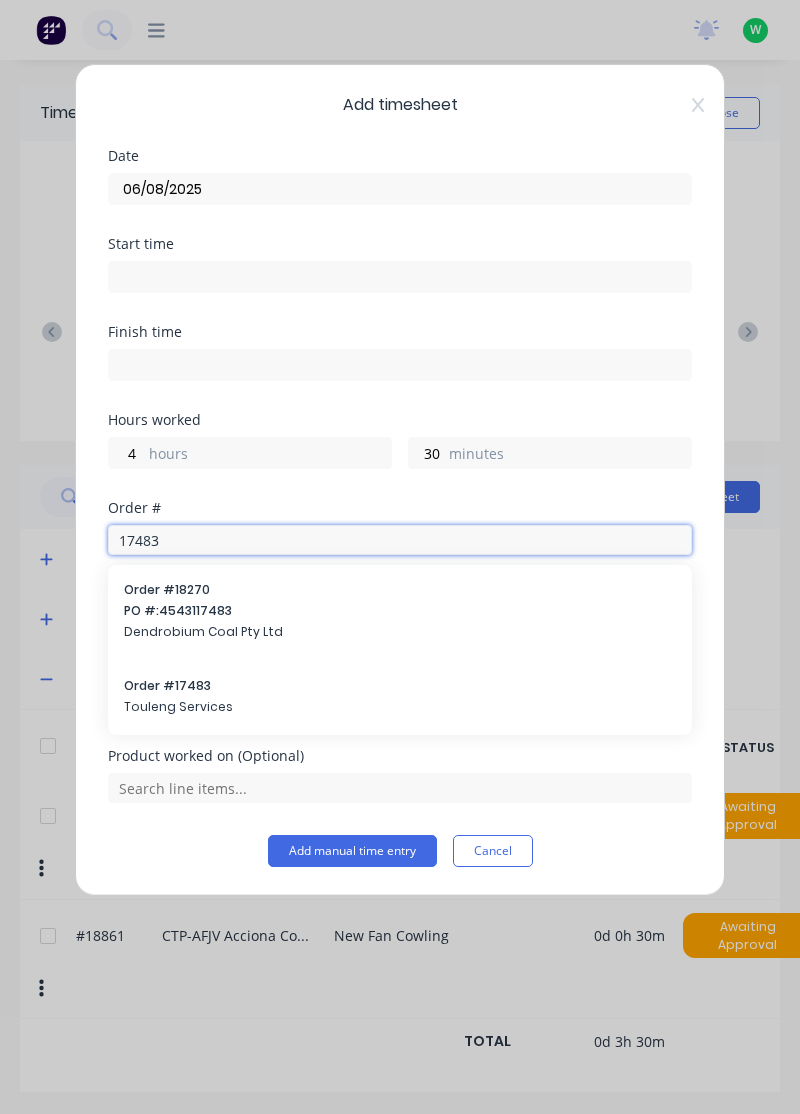 type on "17483" 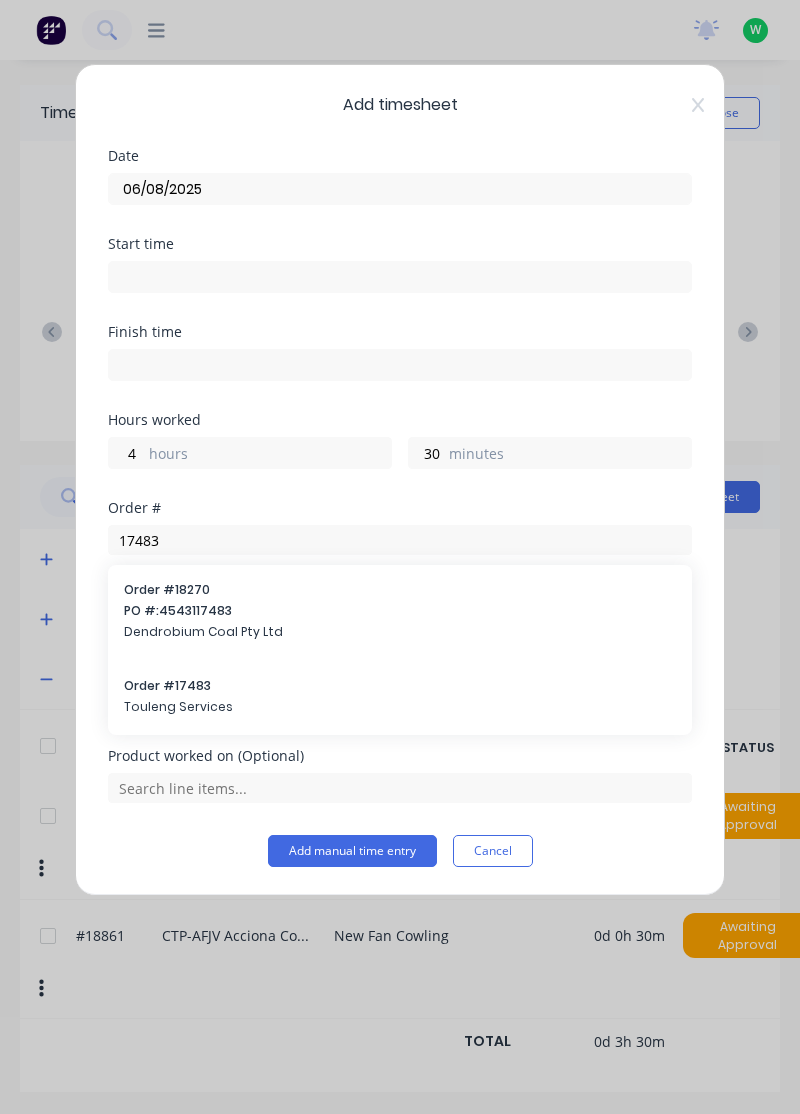 click on "Order # [NUMBER]" at bounding box center [400, 686] 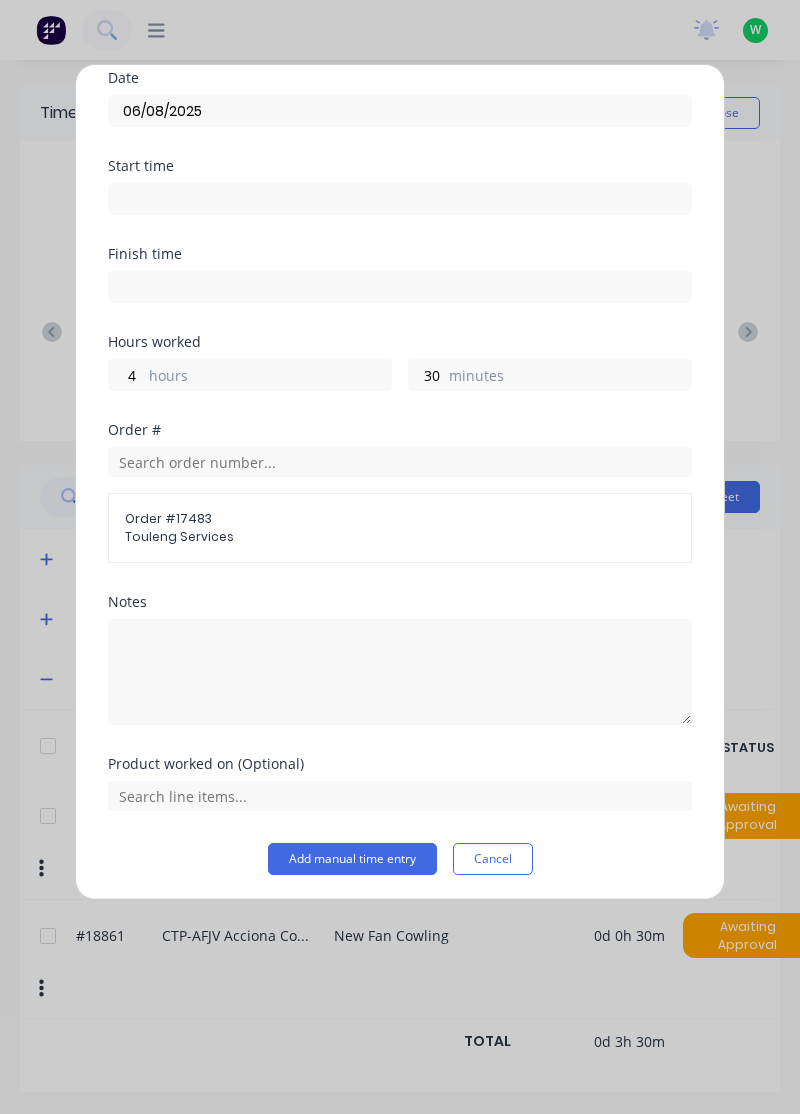 scroll, scrollTop: 7, scrollLeft: 0, axis: vertical 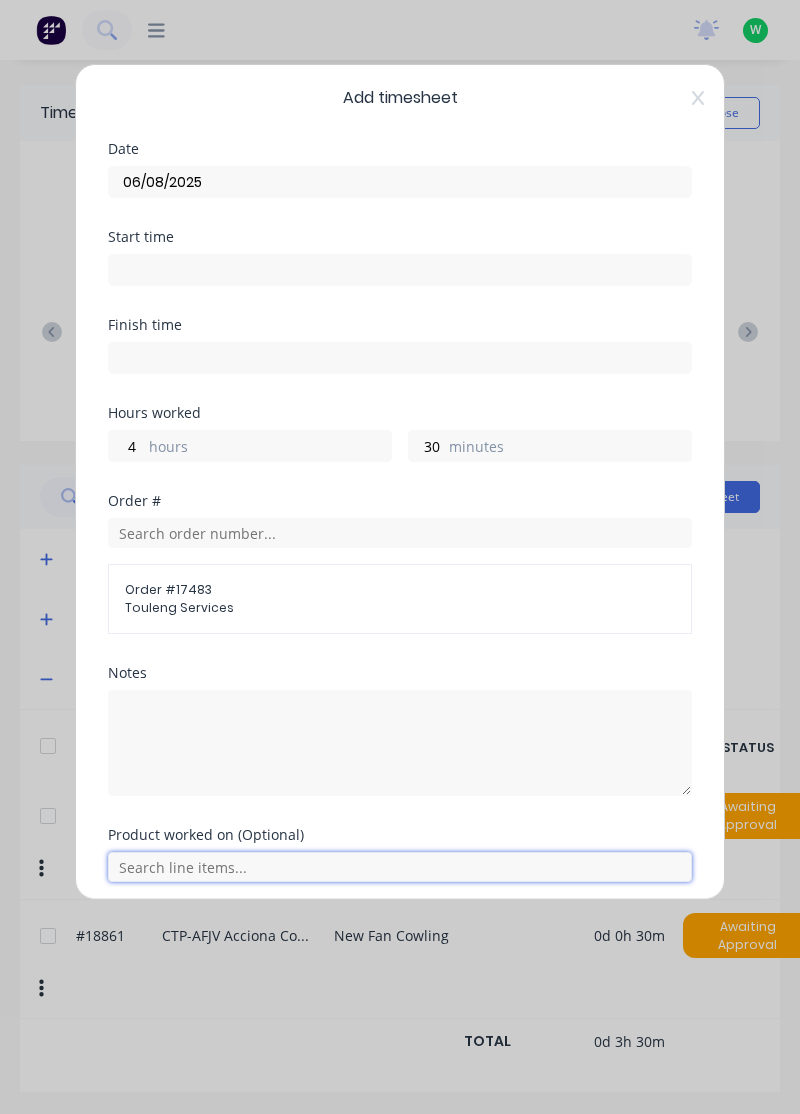 click at bounding box center (400, 867) 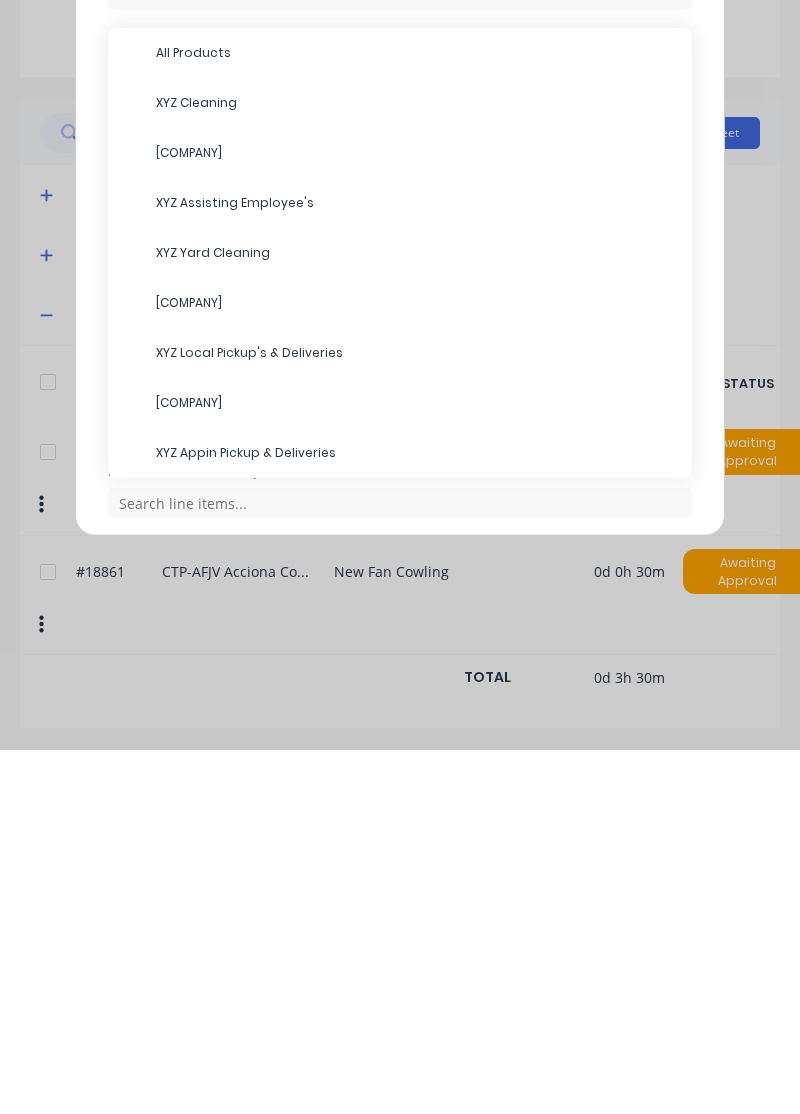 click on "[COMPANY]" at bounding box center [416, 517] 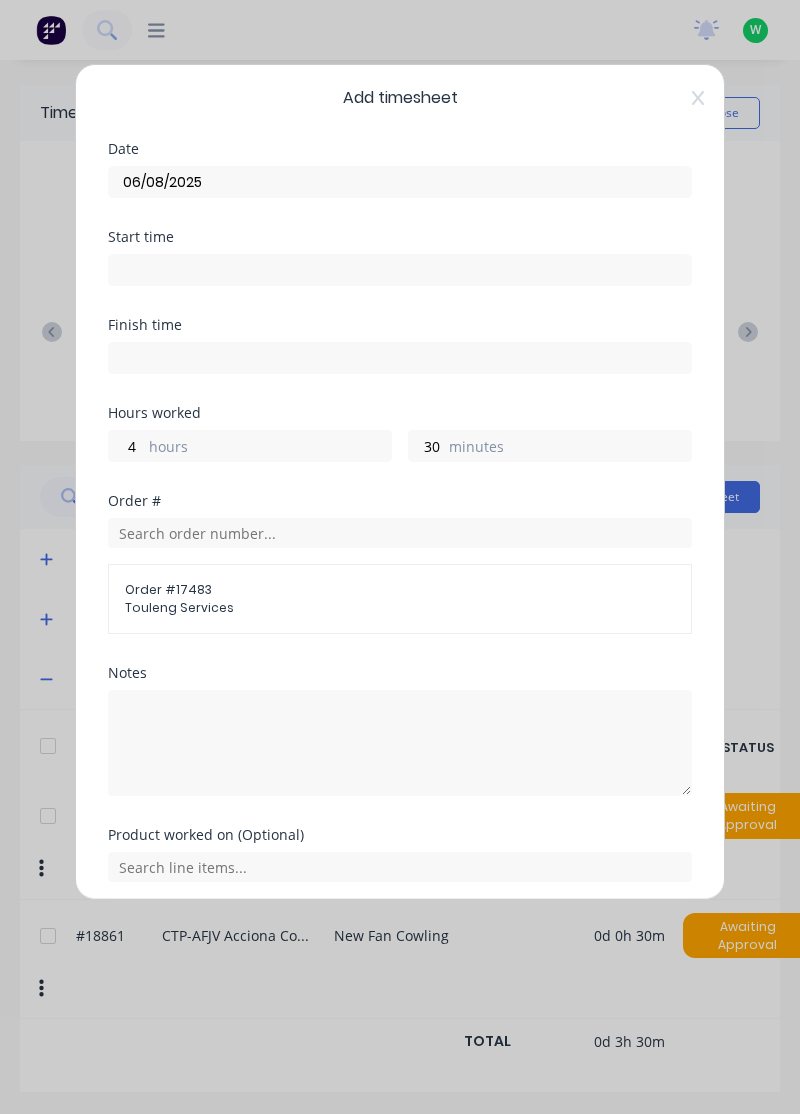 scroll, scrollTop: 74, scrollLeft: 0, axis: vertical 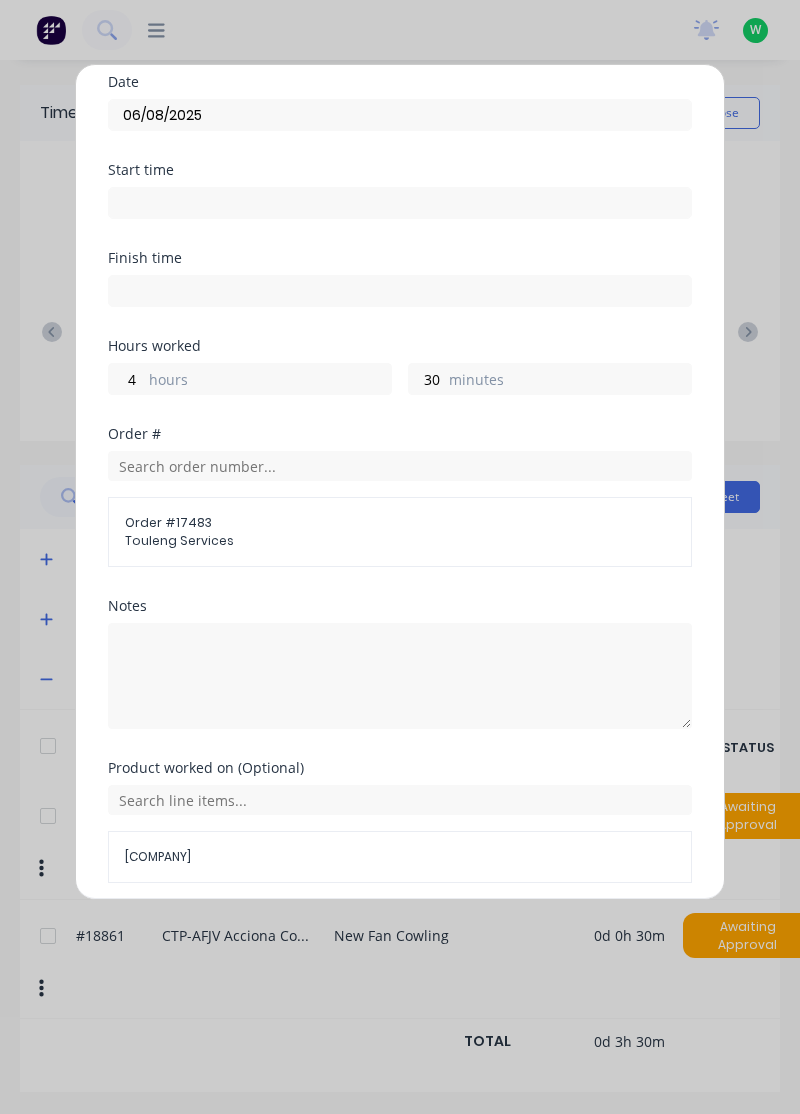 click on "Add manual time entry" at bounding box center (352, 931) 